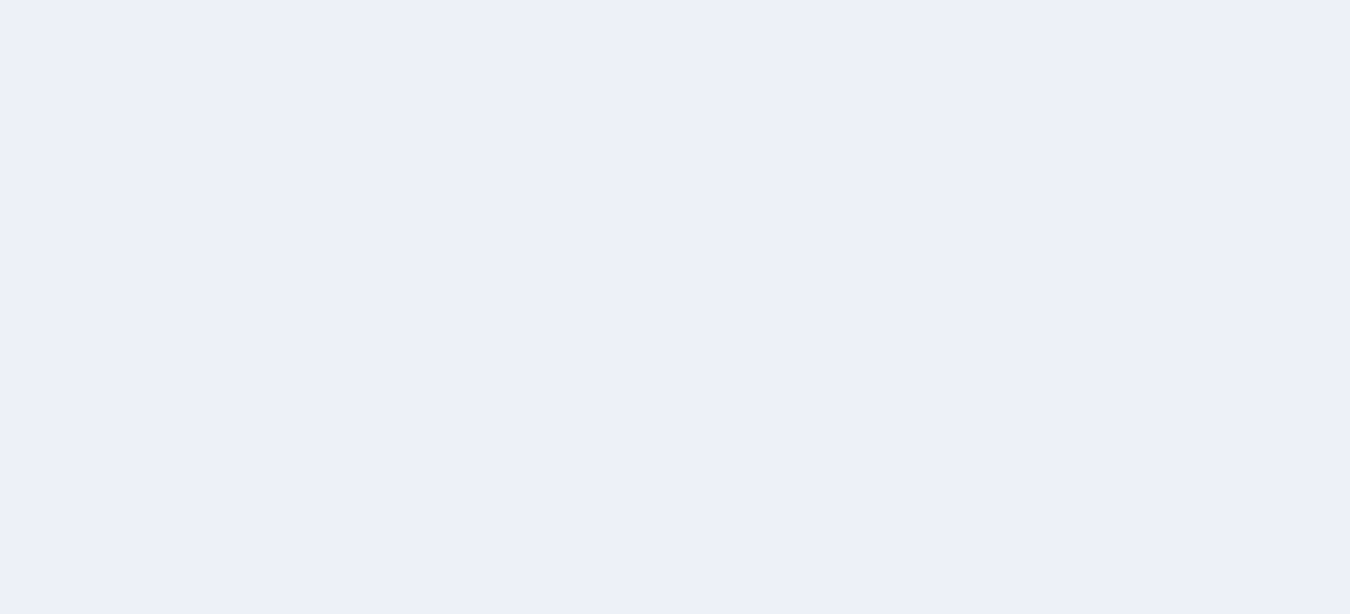 scroll, scrollTop: 0, scrollLeft: 0, axis: both 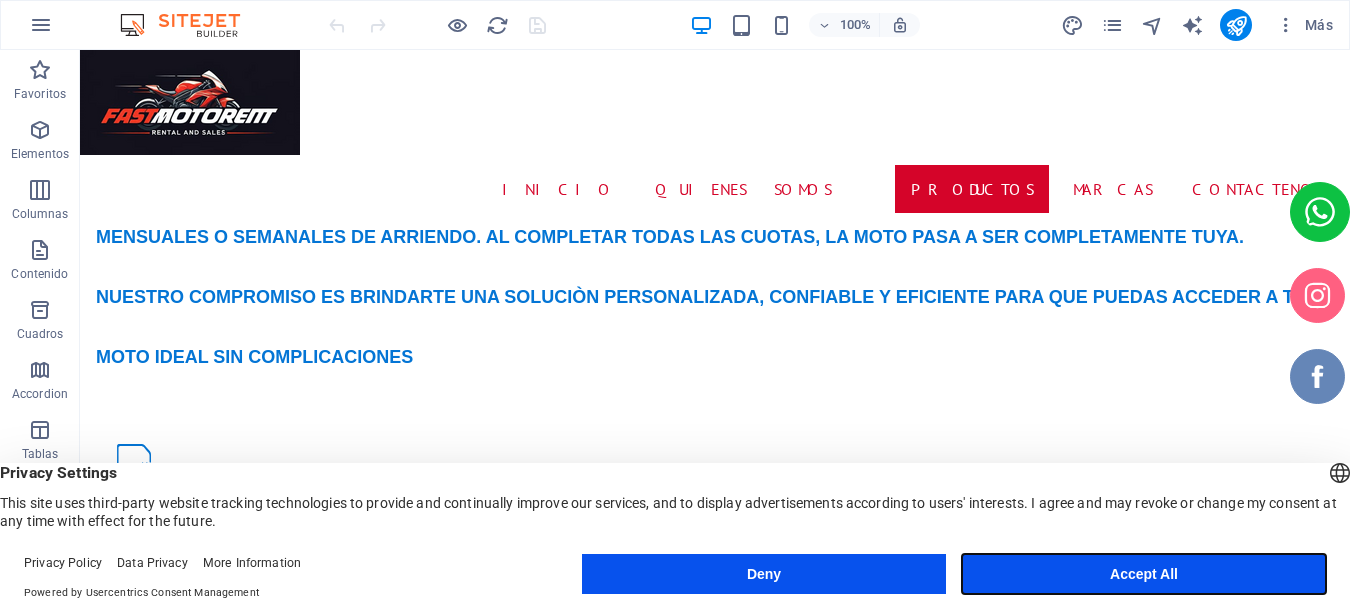 click on "Accept All" at bounding box center (1144, 574) 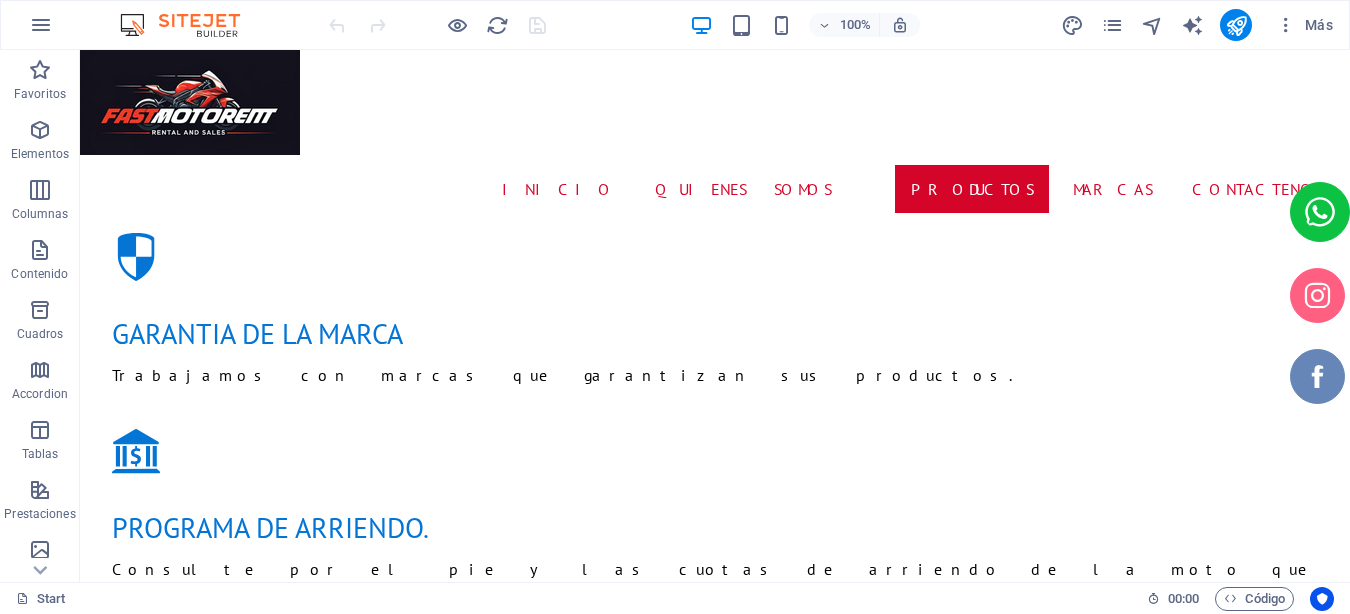 scroll, scrollTop: 2396, scrollLeft: 0, axis: vertical 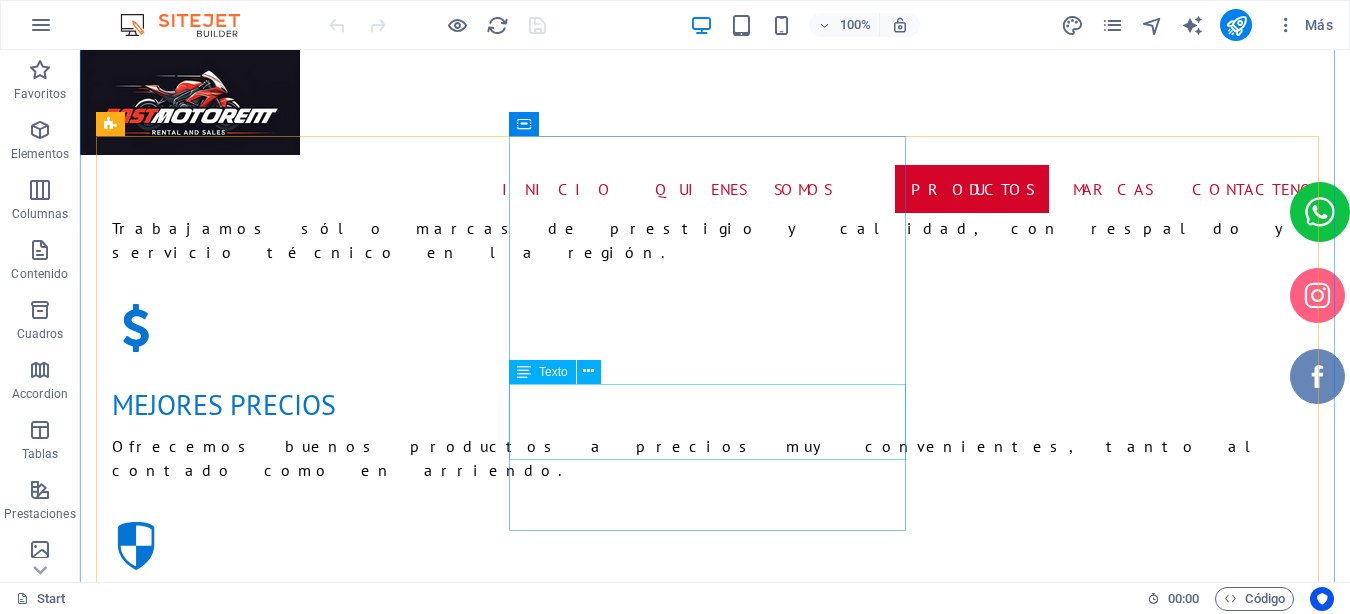 click on "TVS RAIDER 125 Cuota: $46.000" at bounding box center [715, 3807] 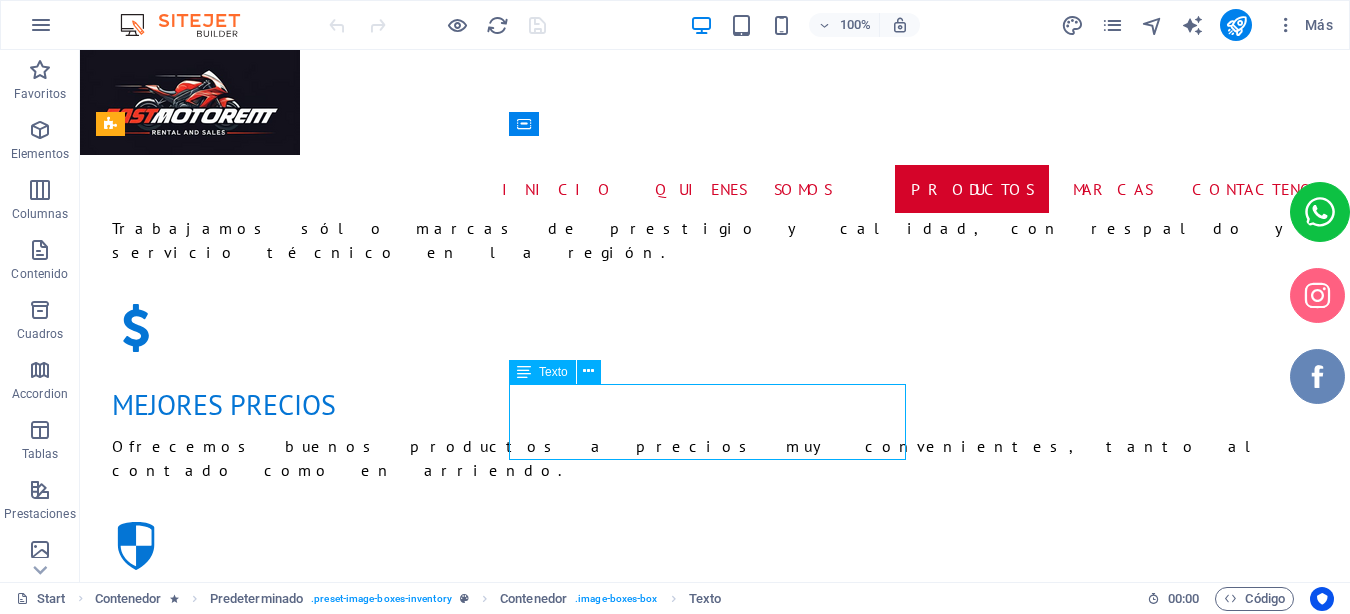 click on "TVS RAIDER 125 Cuota: $46.000" at bounding box center (715, 3807) 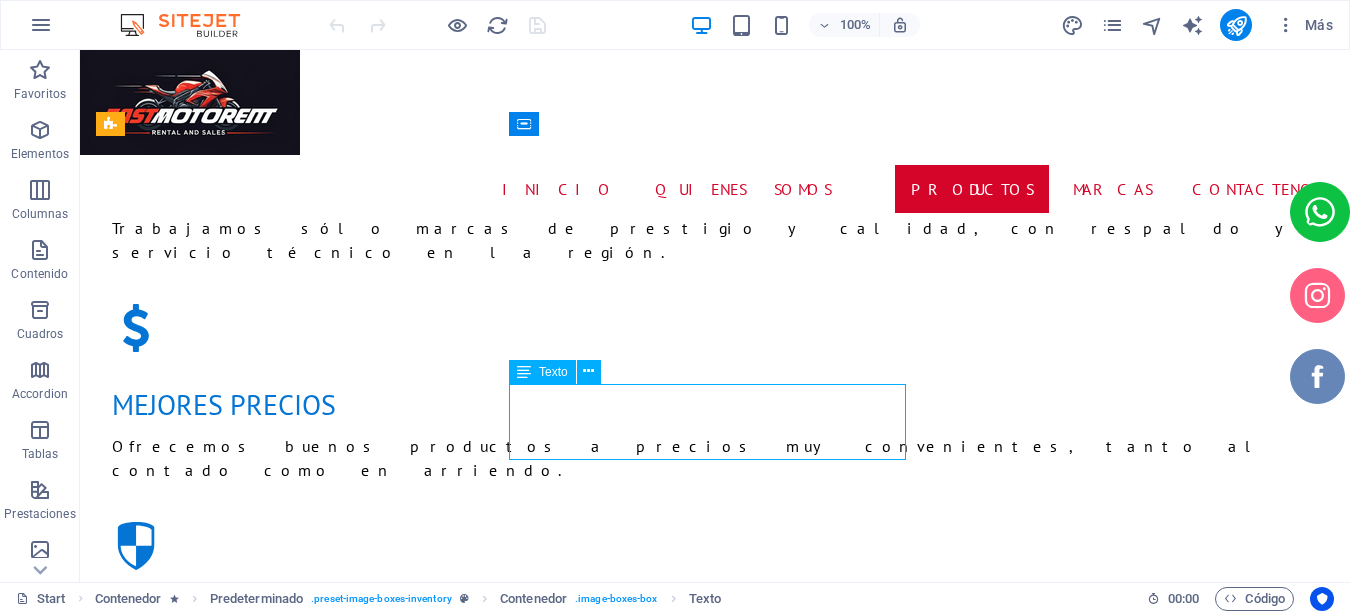click on "TVS RAIDER 125 Cuota: $46.000" at bounding box center [715, 3807] 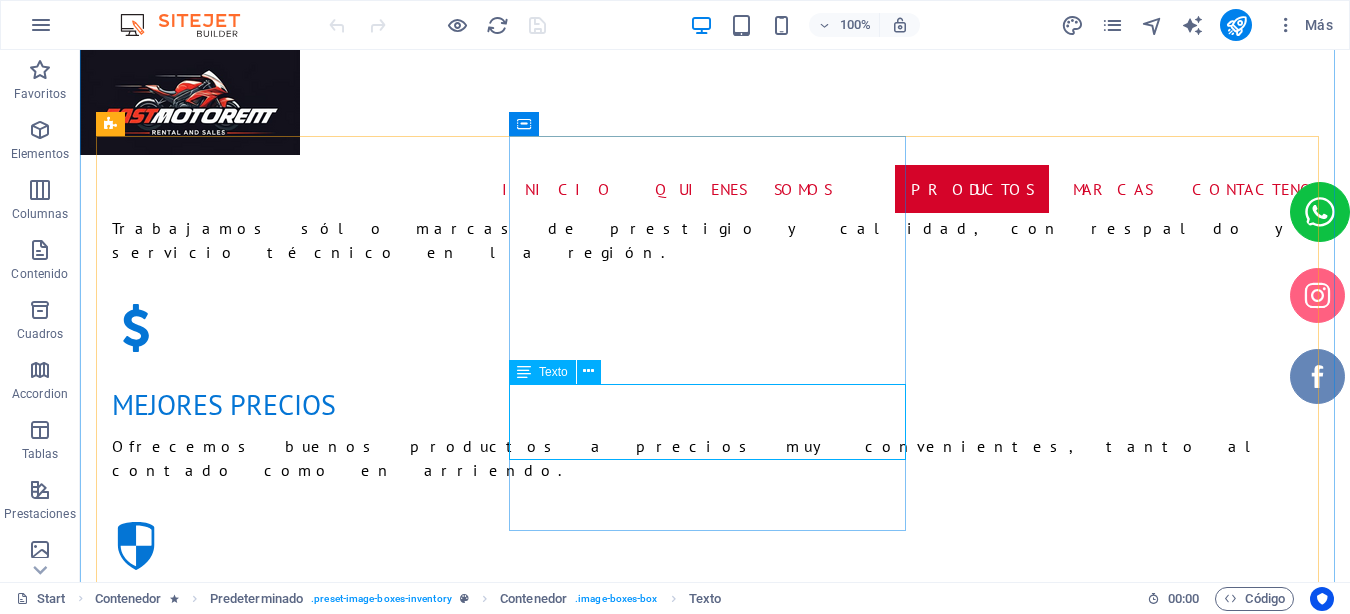 click on "TVS RAIDER 125 Cuota: $46.000" at bounding box center [715, 3807] 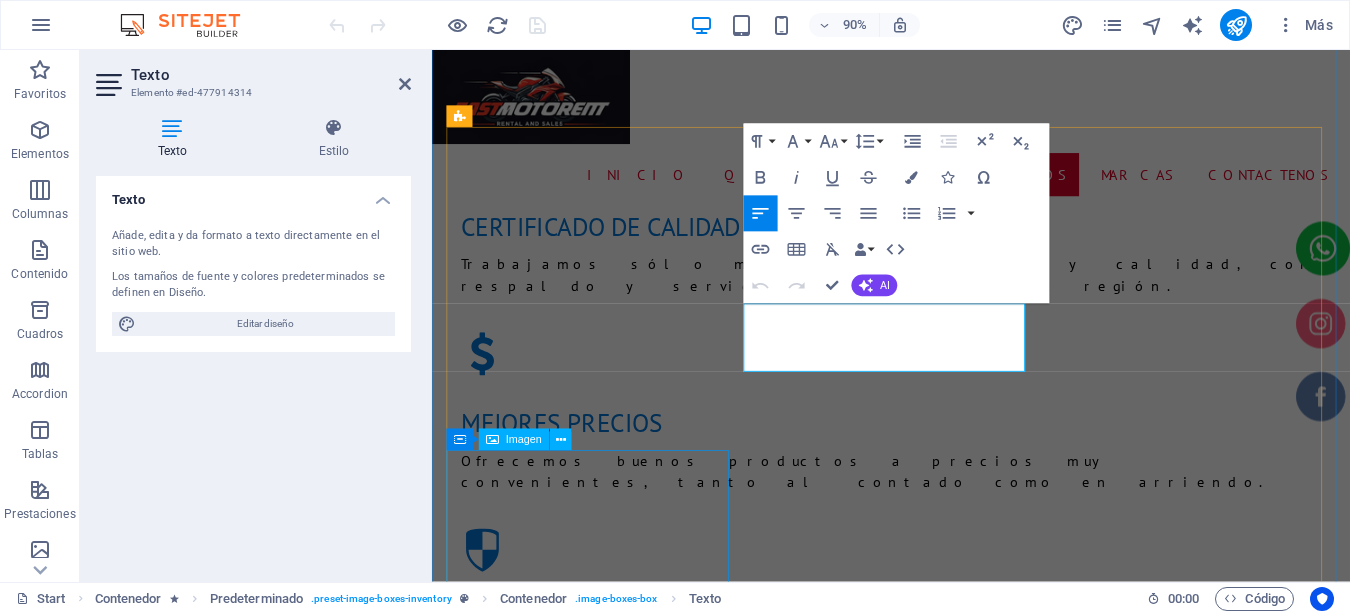 scroll, scrollTop: 2177, scrollLeft: 0, axis: vertical 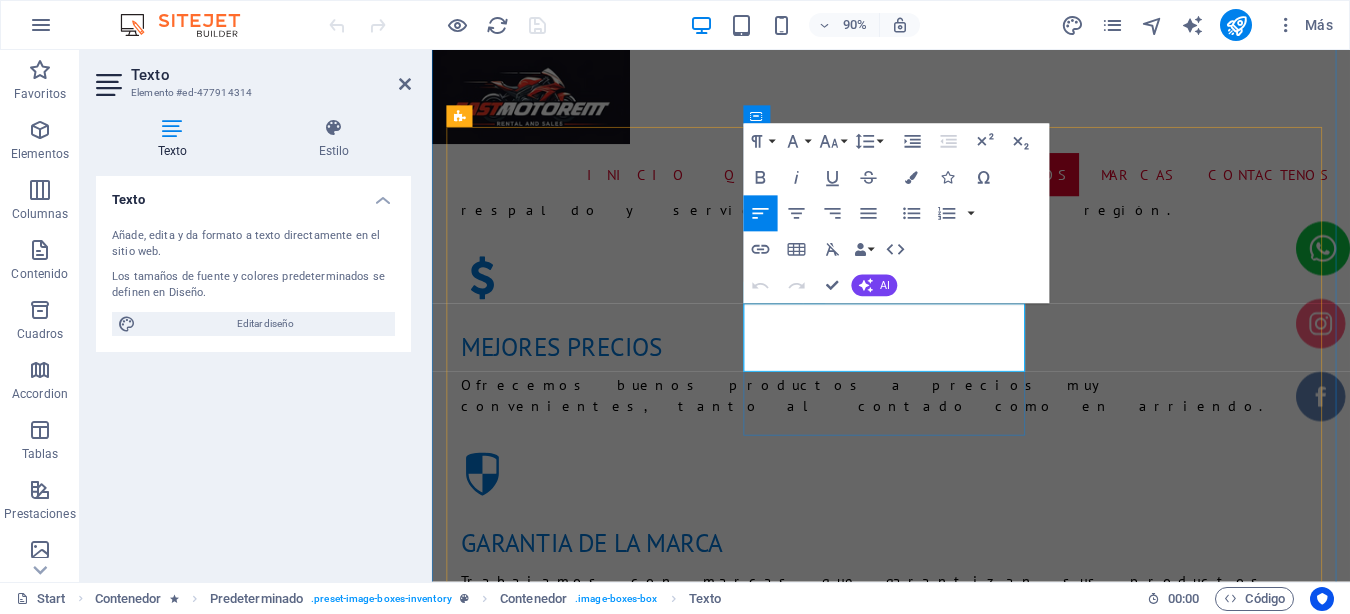 click on "Cuota: $46.000" at bounding box center [942, 3562] 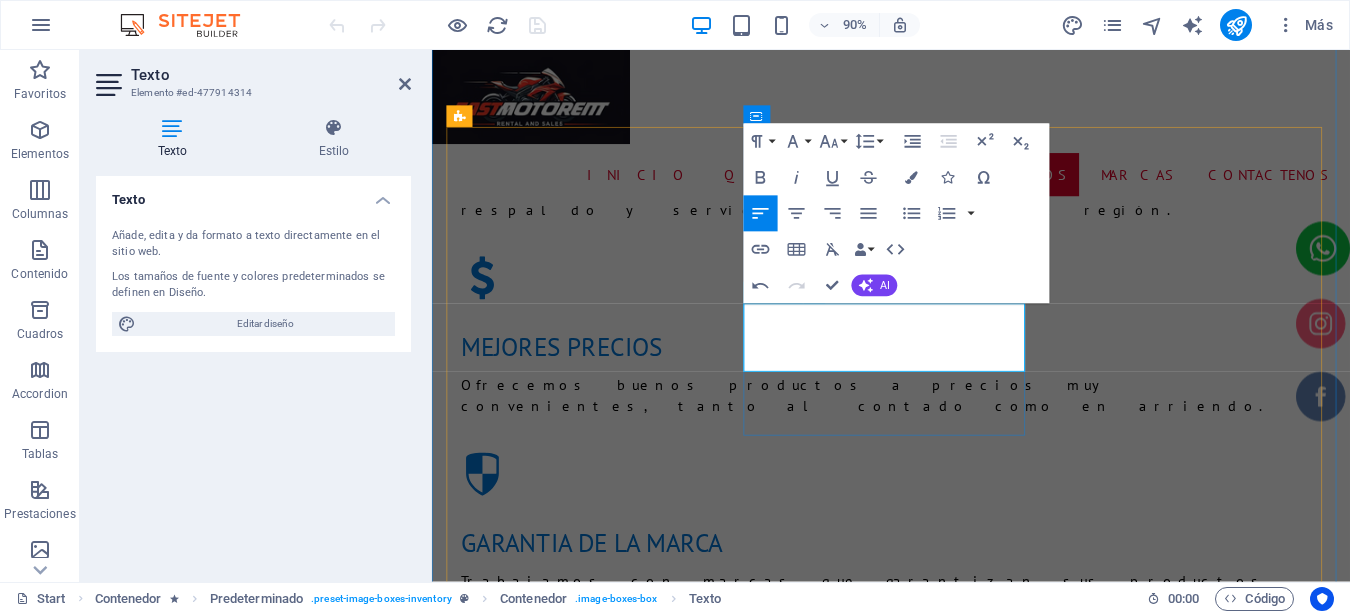 type 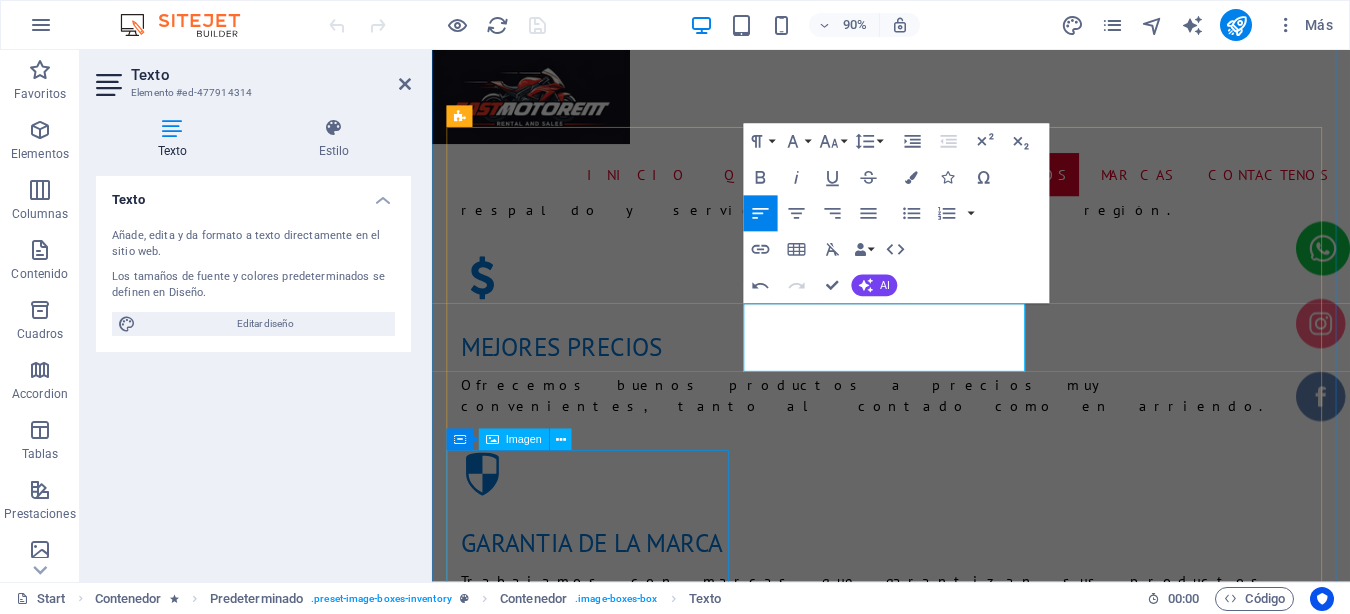 click at bounding box center (942, 4734) 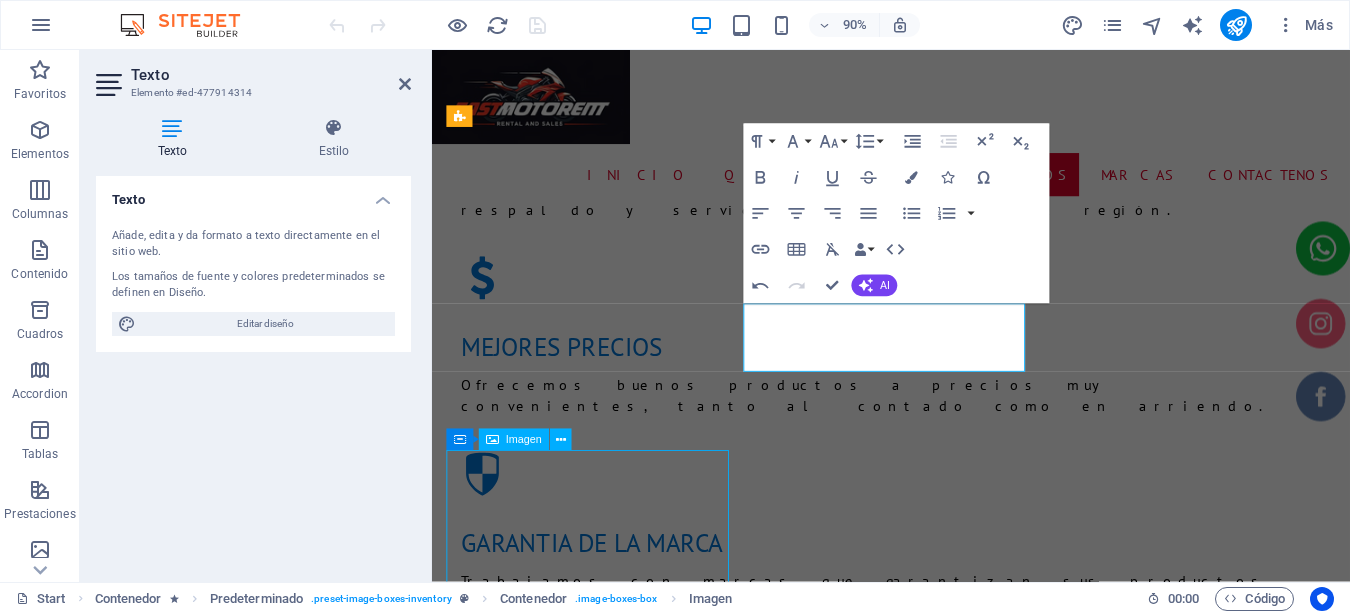 scroll, scrollTop: 2093, scrollLeft: 0, axis: vertical 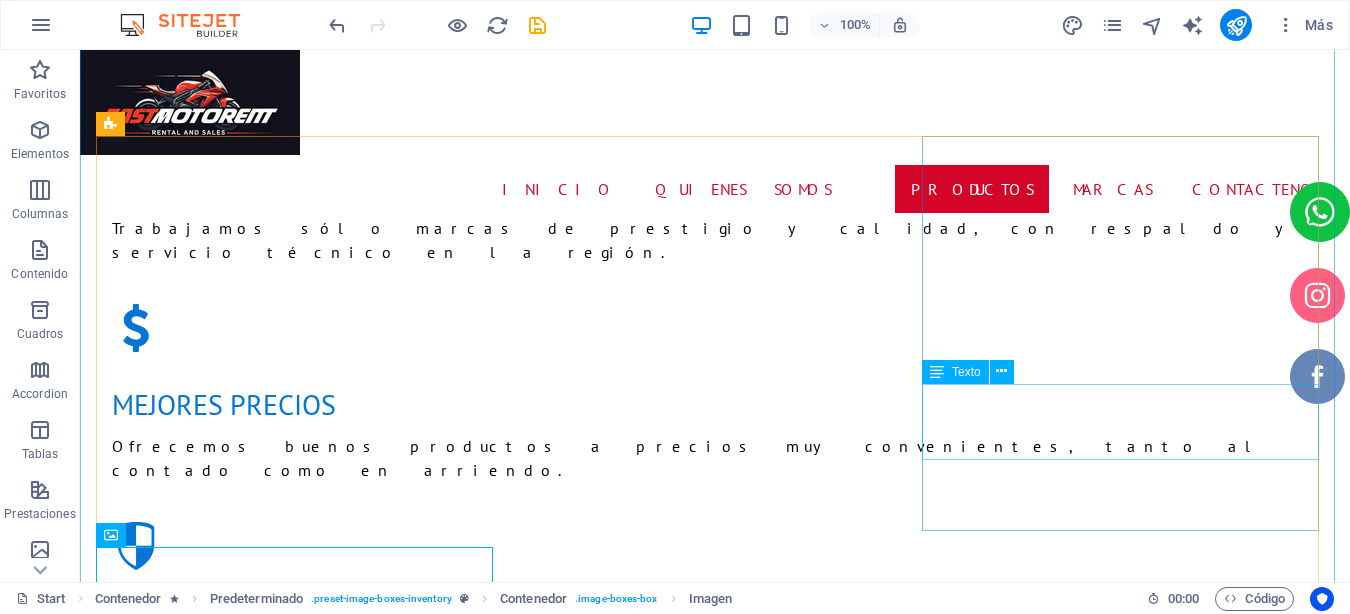 click on "HONDA TWISTER 125 Cuota: $50.000" at bounding box center (715, 4736) 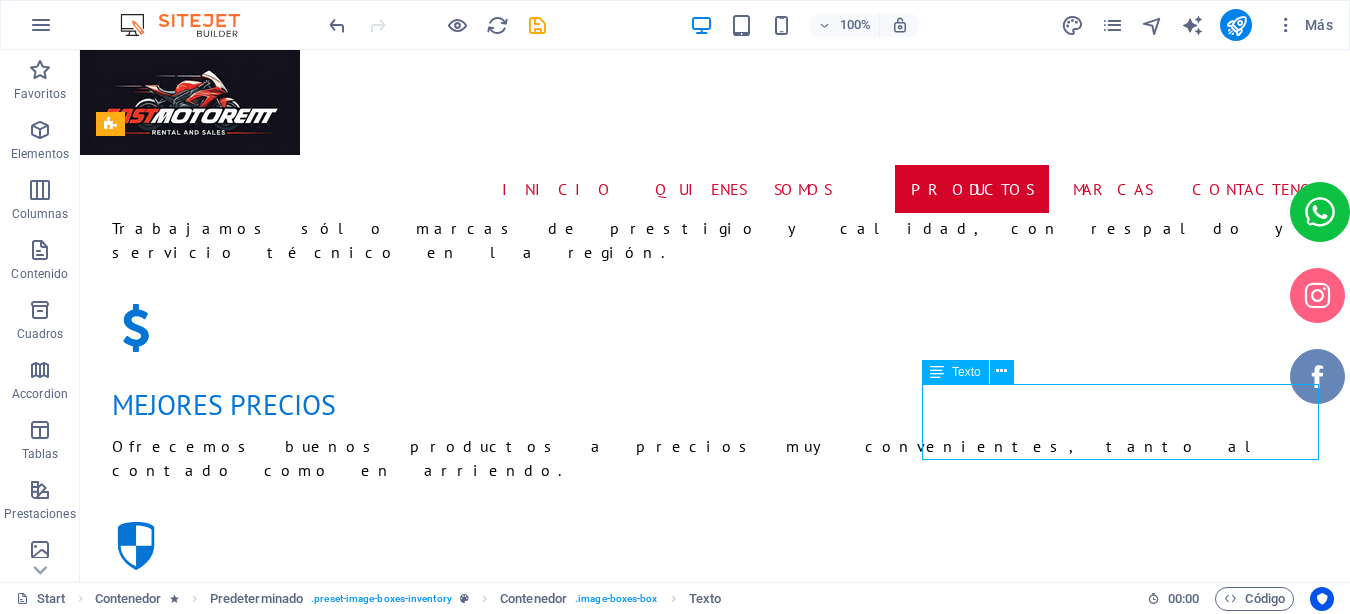 click on "HONDA TWISTER 125 Cuota: $50.000" at bounding box center [715, 4736] 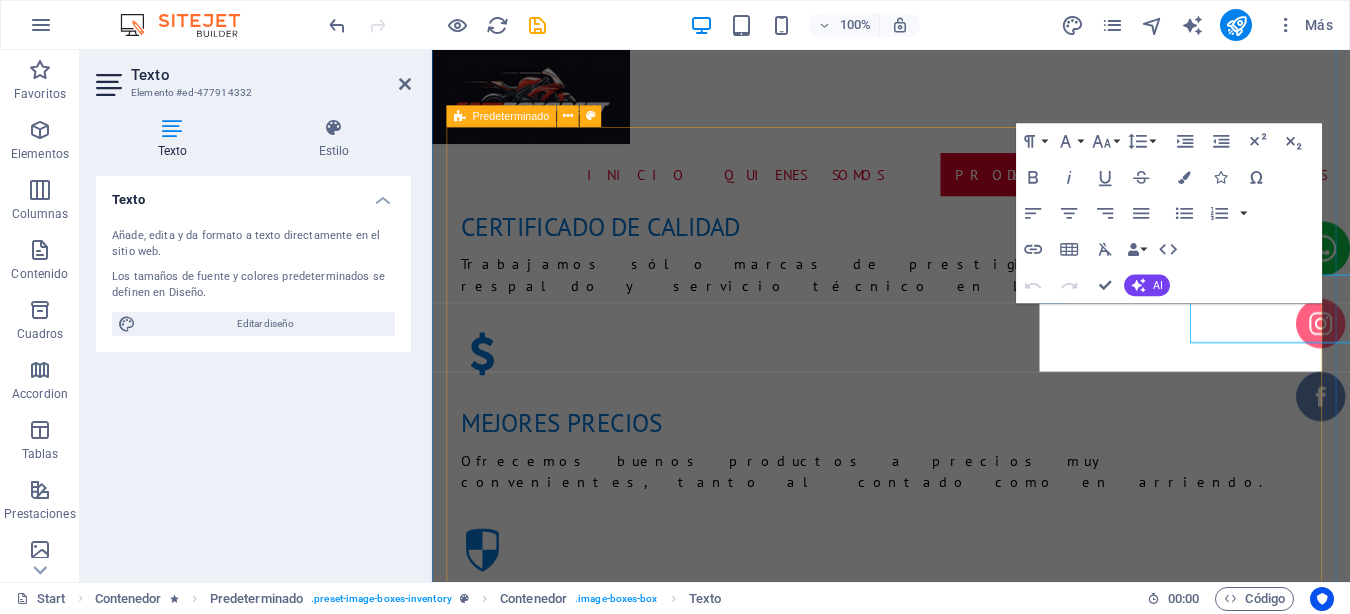scroll, scrollTop: 2177, scrollLeft: 0, axis: vertical 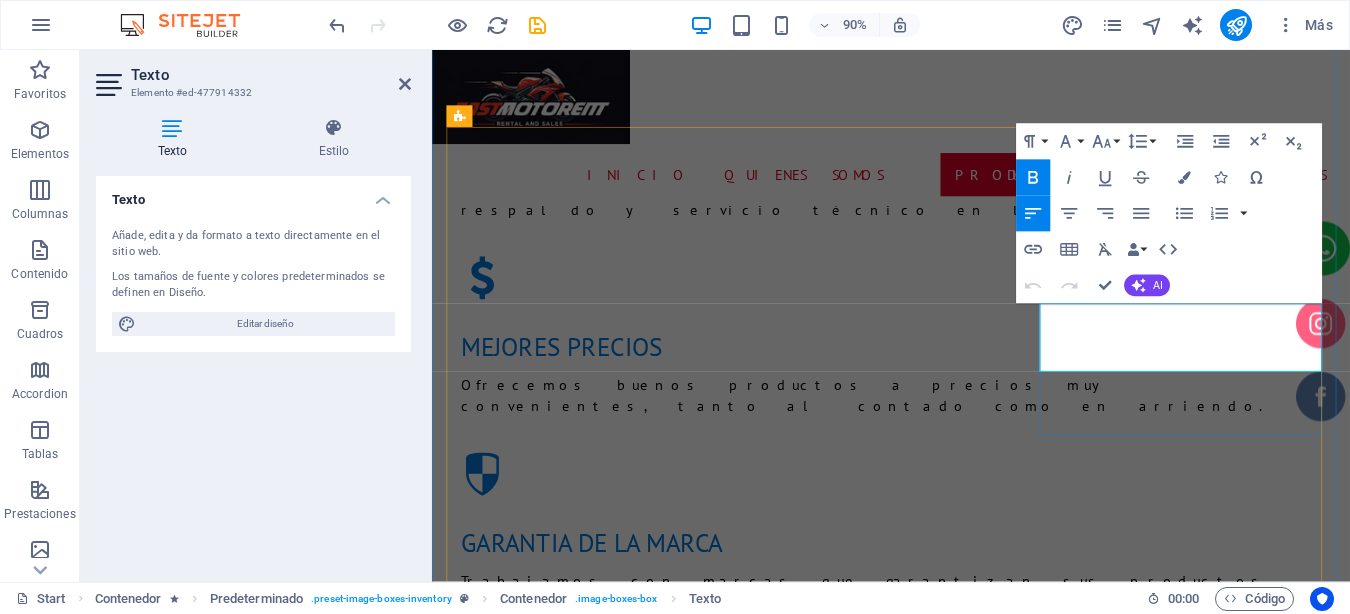click on "HONDA TWISTER 125 Cuota: $50.000" at bounding box center [952, 4317] 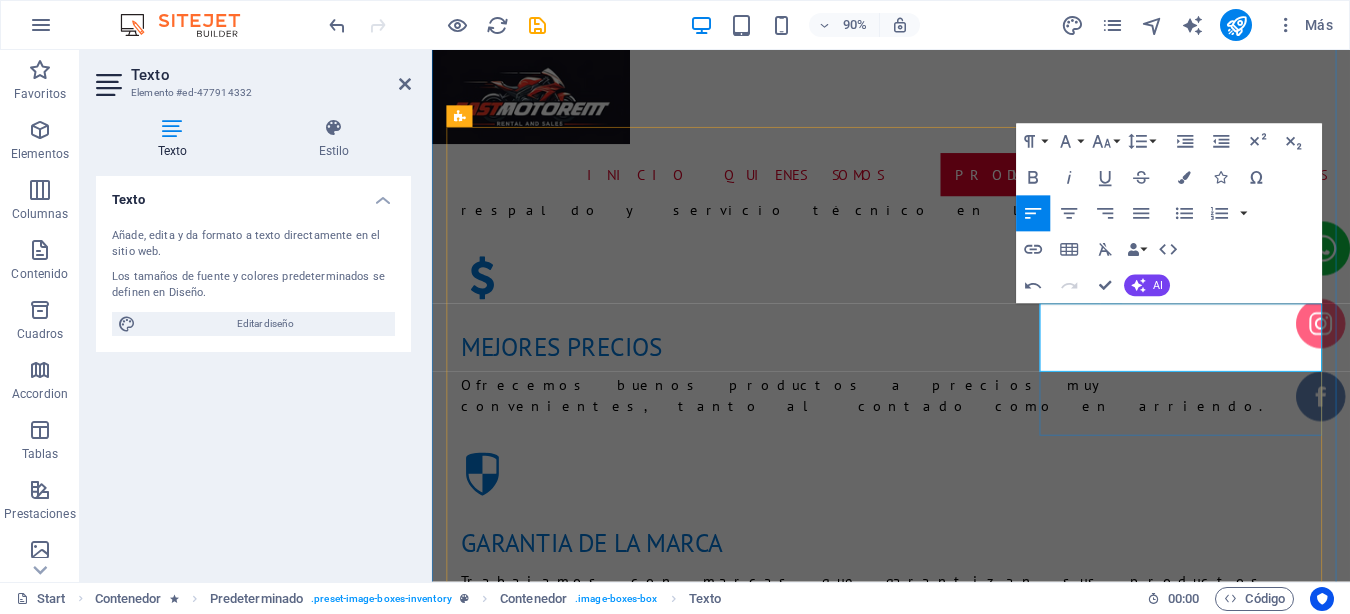 type 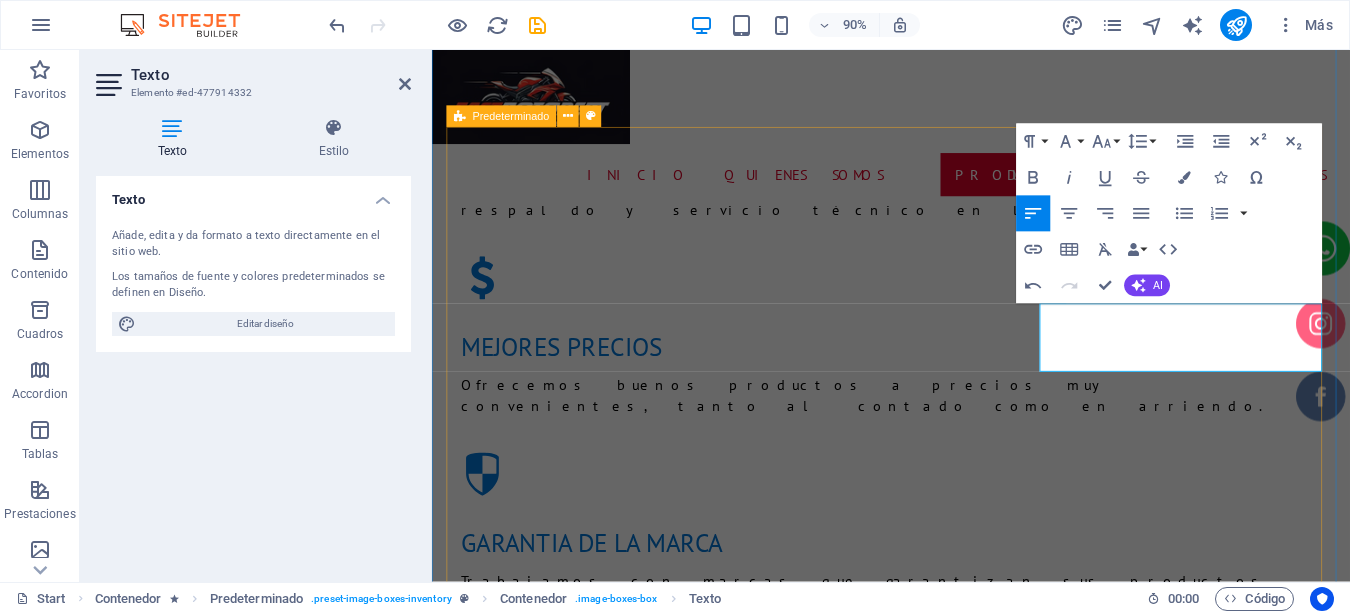 click on "YAMAHA YBR 125    Cuota: $55.000  Colores Azul Rojo Negro TVS RAIDER 125 Cuota: $50.000 Colores Negro Rojo Azul Amarillo HONDA TWISTER 125 Cuota: $52.000 Colores Negro Azul Rojo HAOJUE NK 150 CUOTA: $60.000 Color Negro LONCIN CR 250 CUOTA: $59.000 Color Negro NNN $XXXX NNN" at bounding box center (942, 4487) 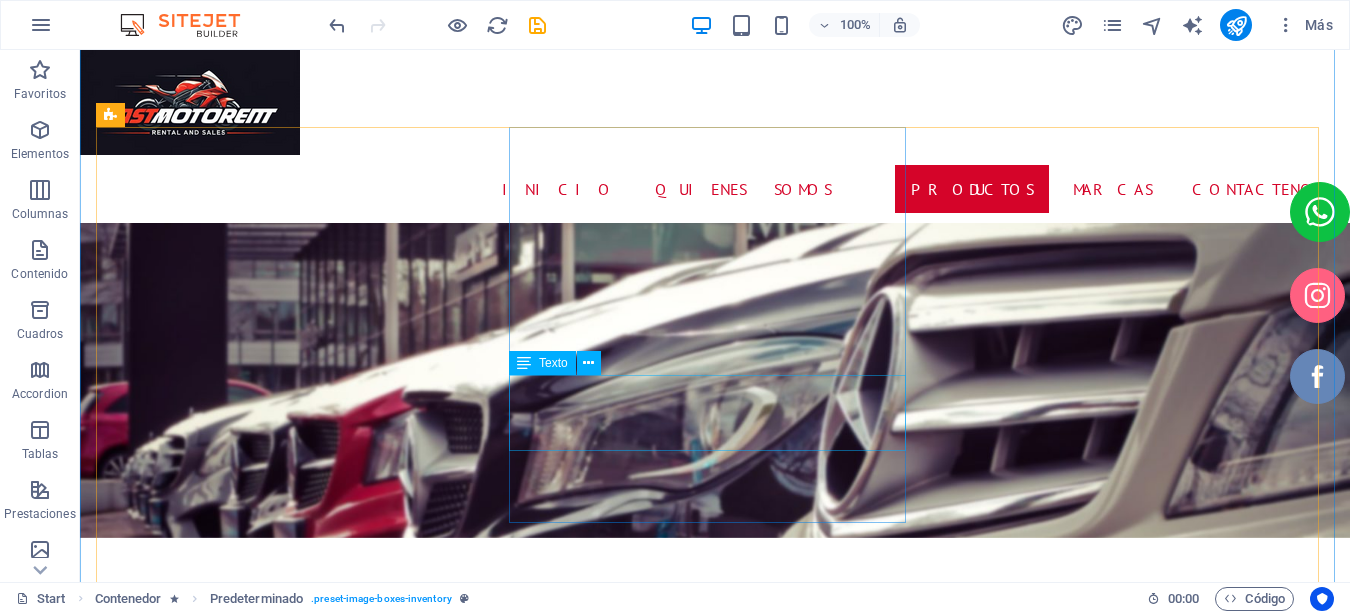 scroll, scrollTop: 3150, scrollLeft: 0, axis: vertical 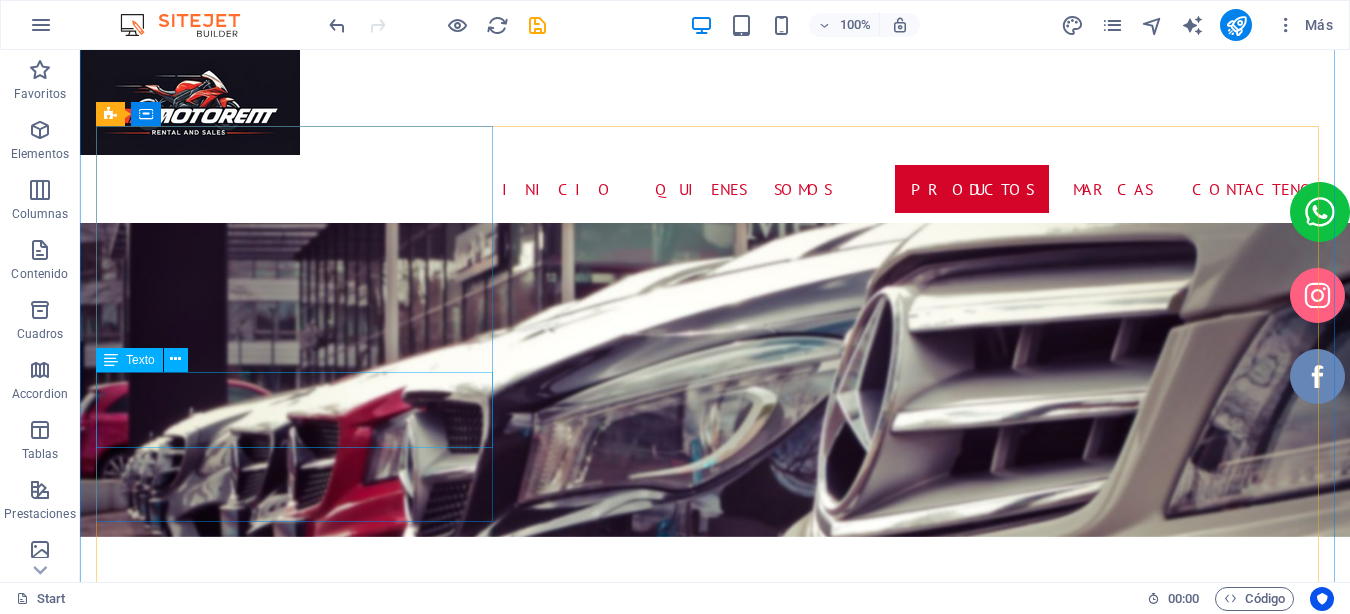 click on "TVS NTORQ 125 Cuota: $46.000" at bounding box center [715, 7620] 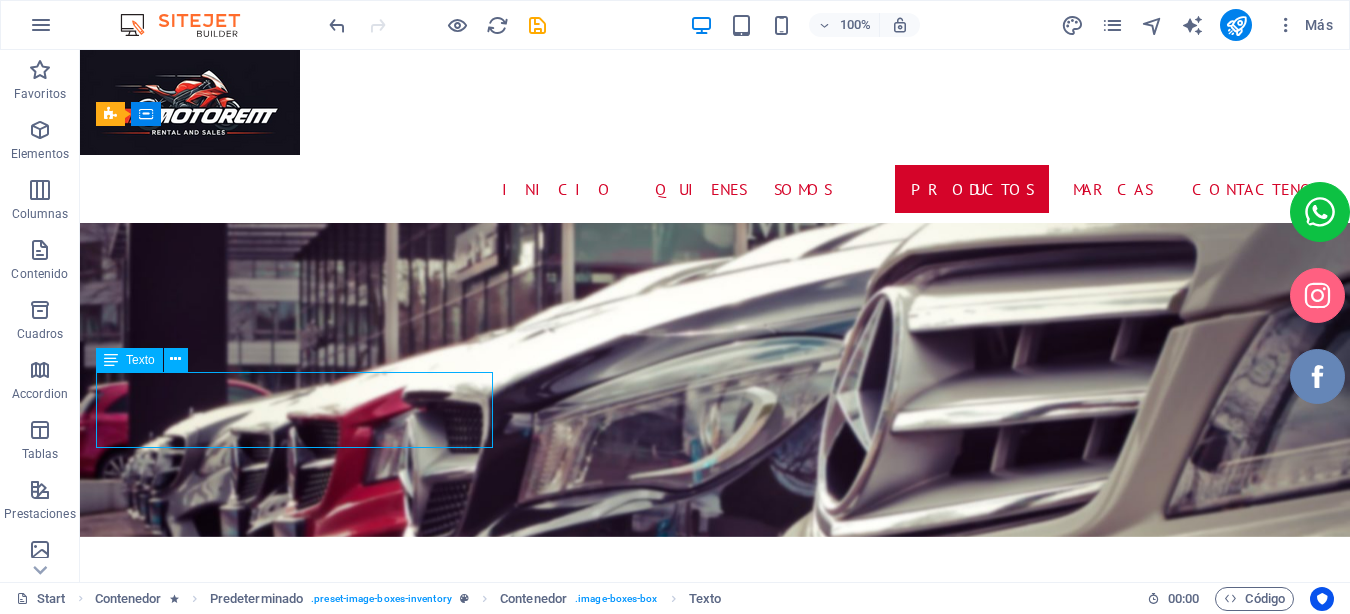 click on "TVS NTORQ 125 Cuota: $46.000" at bounding box center [715, 7620] 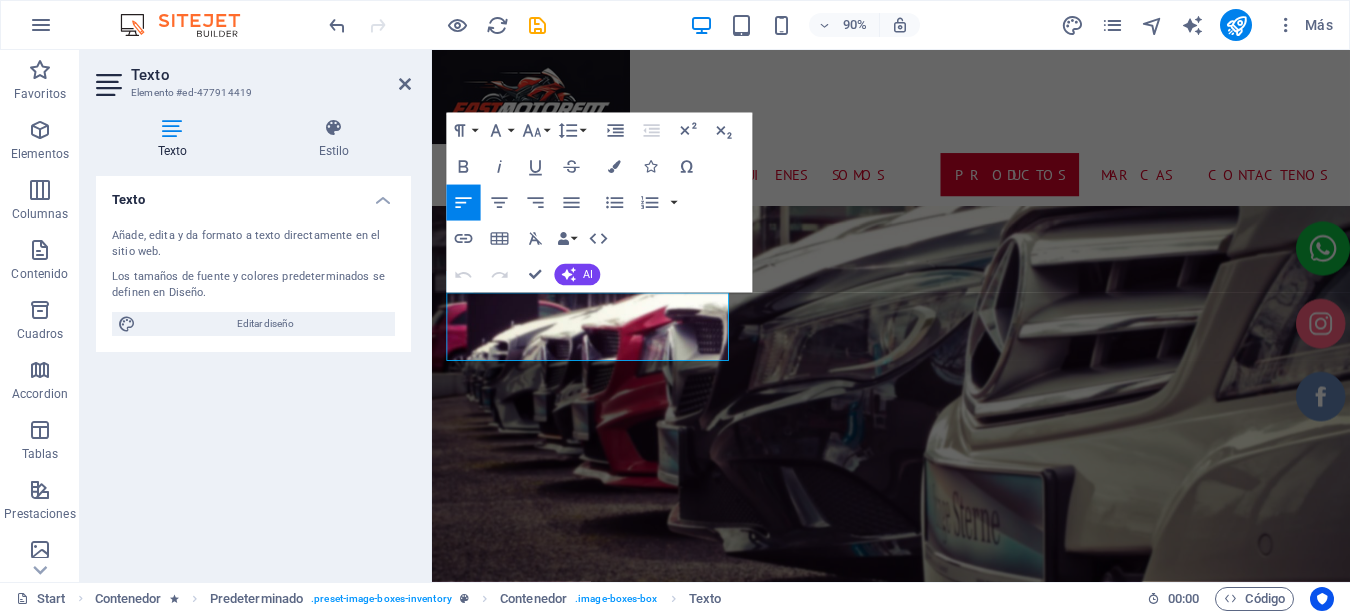 scroll, scrollTop: 3130, scrollLeft: 0, axis: vertical 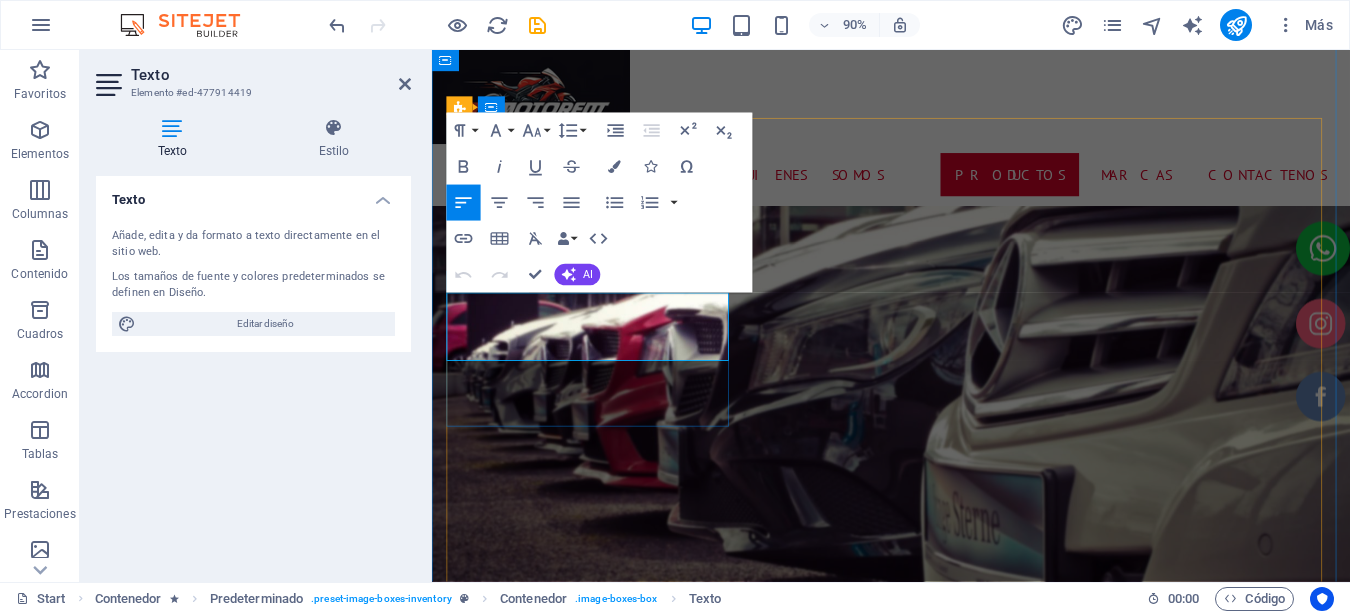 click on "Cuota: $46.000" at bounding box center [942, 6699] 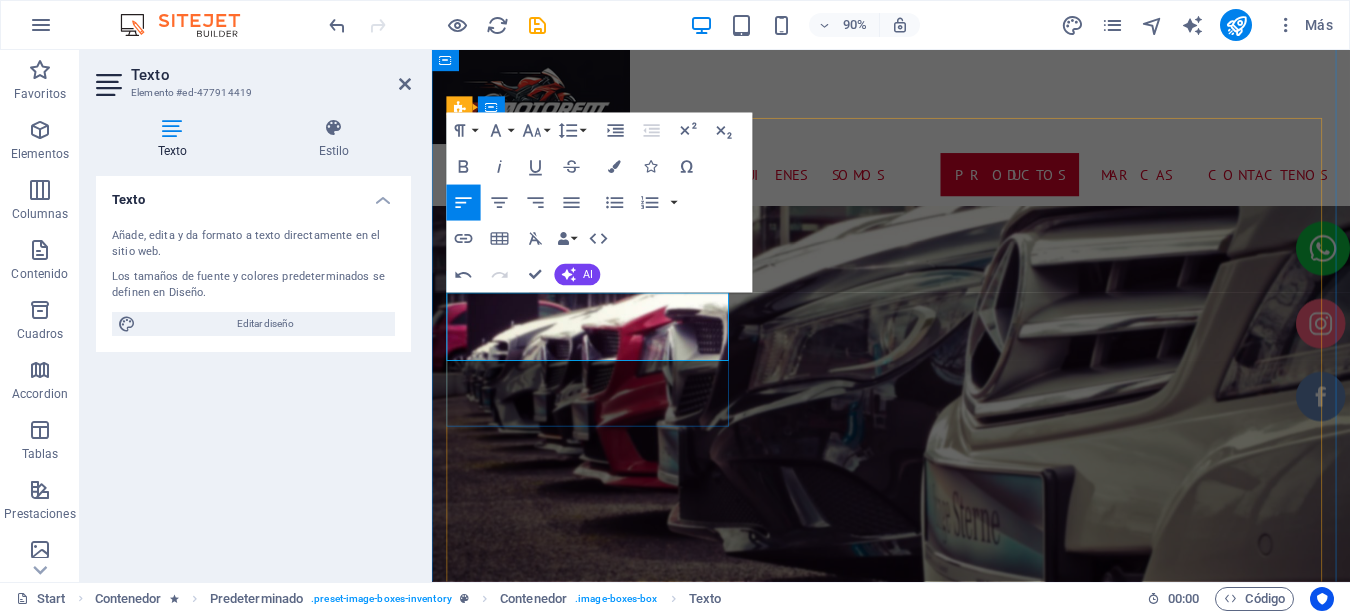 type 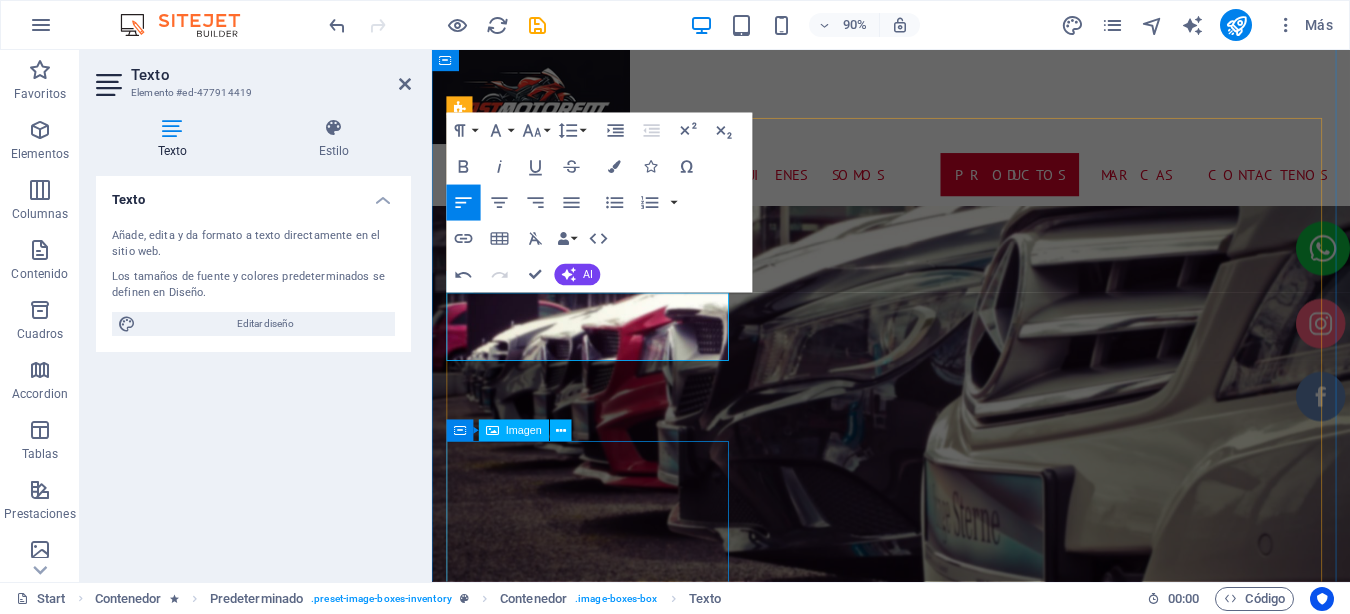 click at bounding box center [942, 8645] 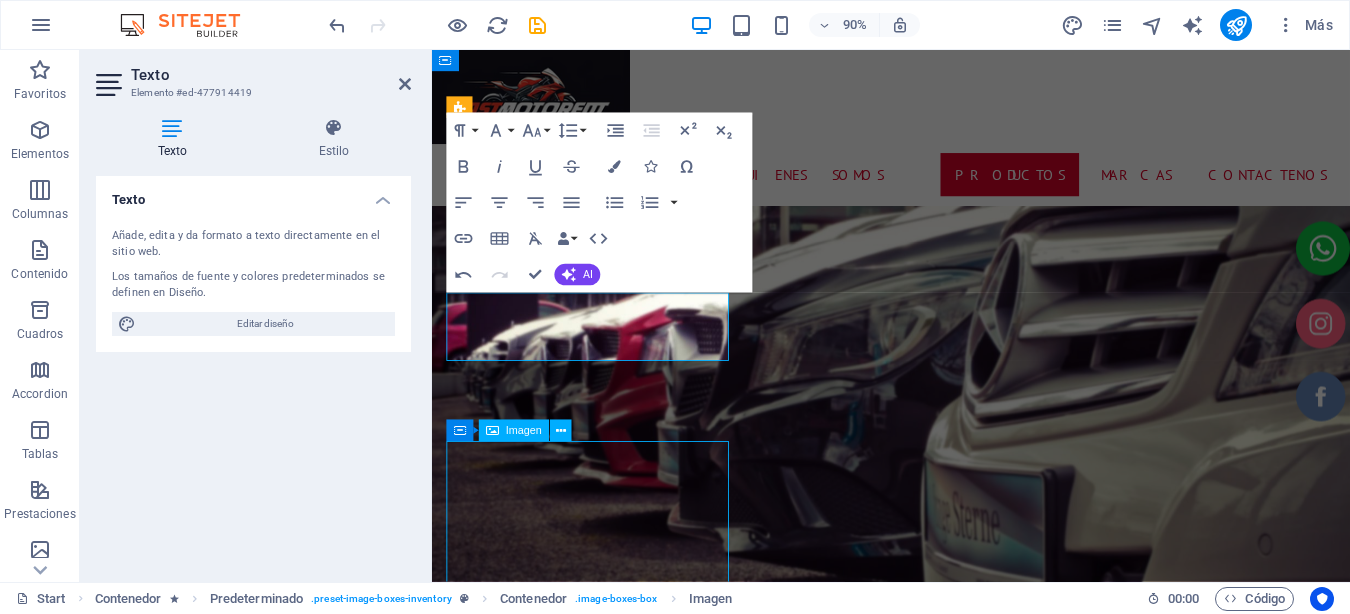 scroll, scrollTop: 3150, scrollLeft: 0, axis: vertical 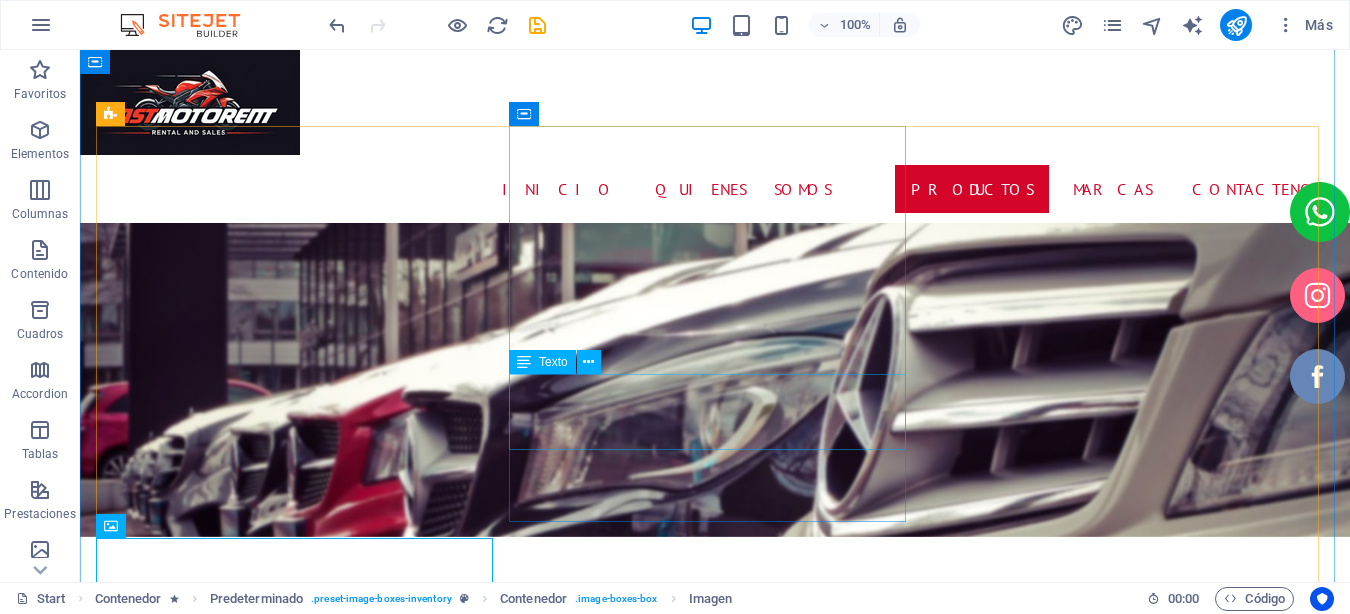 click on "TY 125T 36D   Cuota: $42.000" at bounding box center (715, 8549) 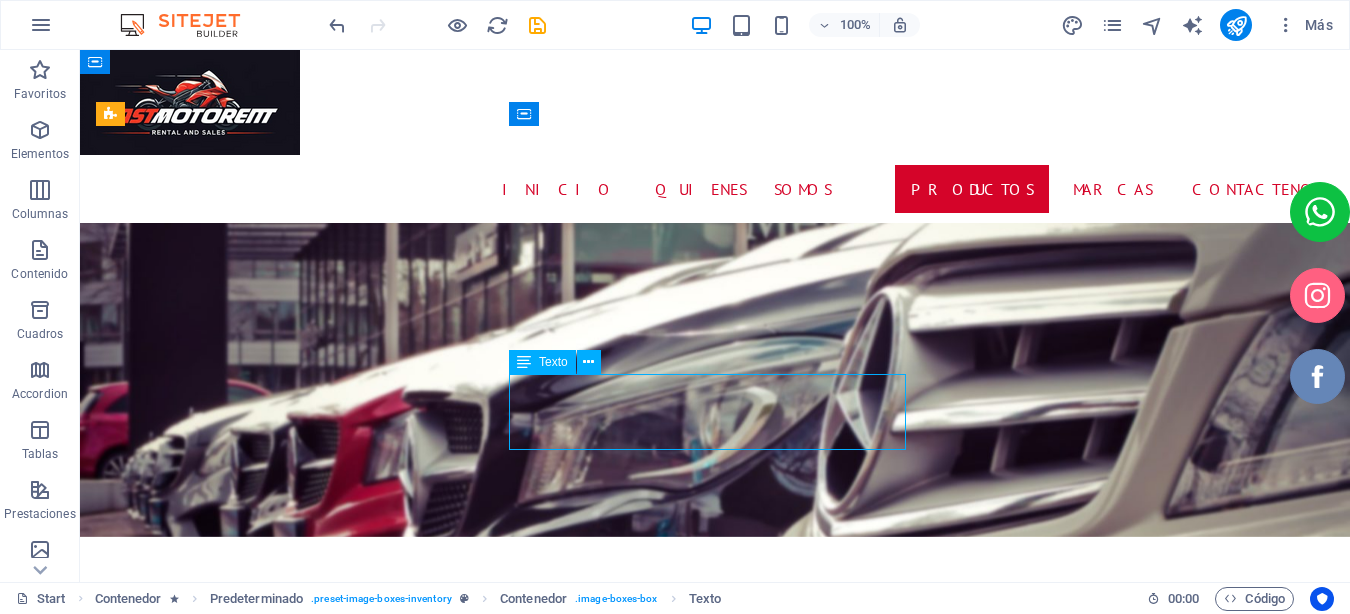 click on "TY 125T 36D   Cuota: $42.000" at bounding box center (715, 8549) 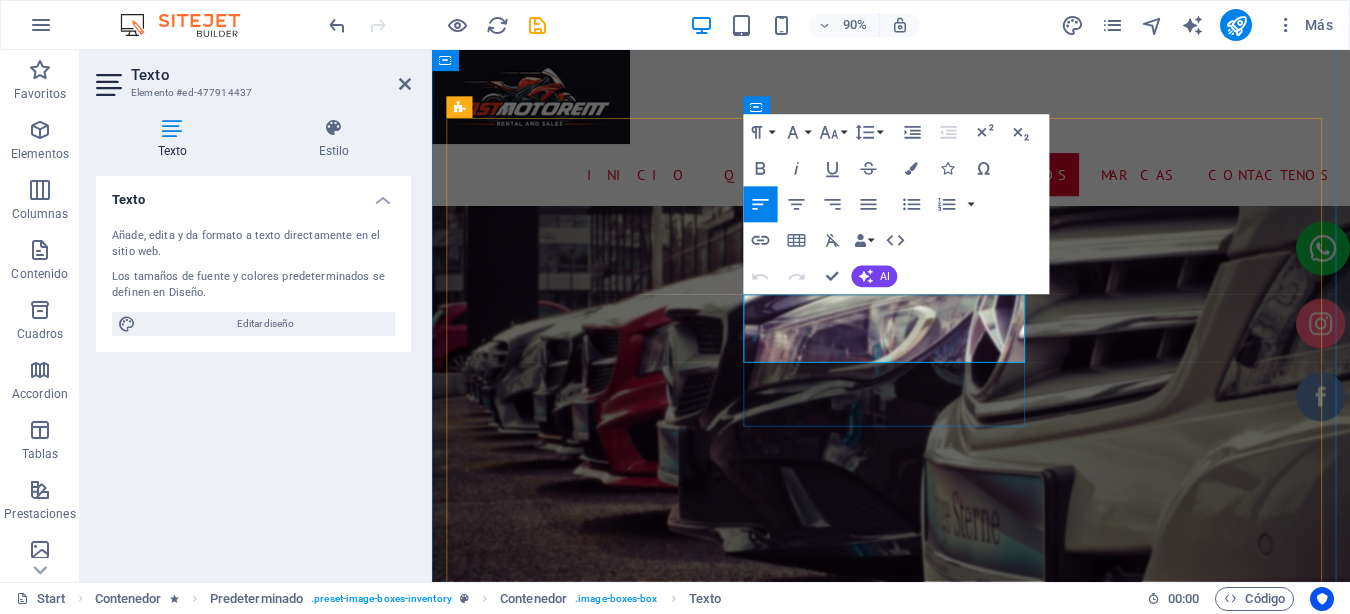 click on "Cuota: $42.000" at bounding box center [942, 7472] 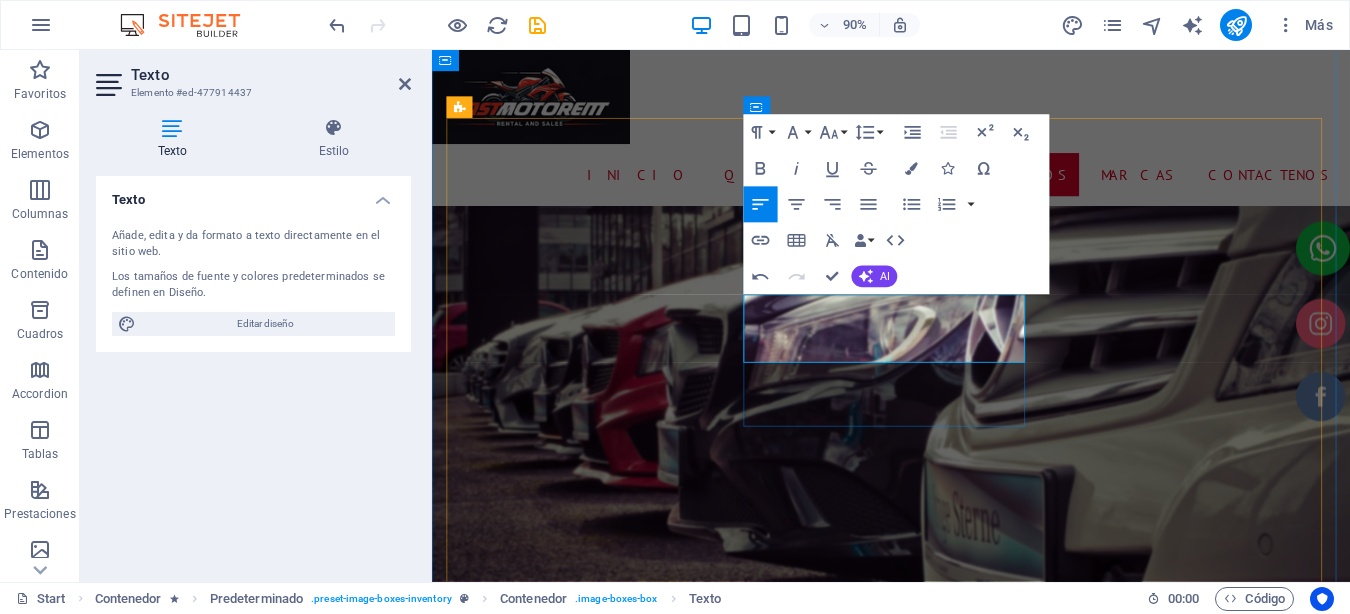 type 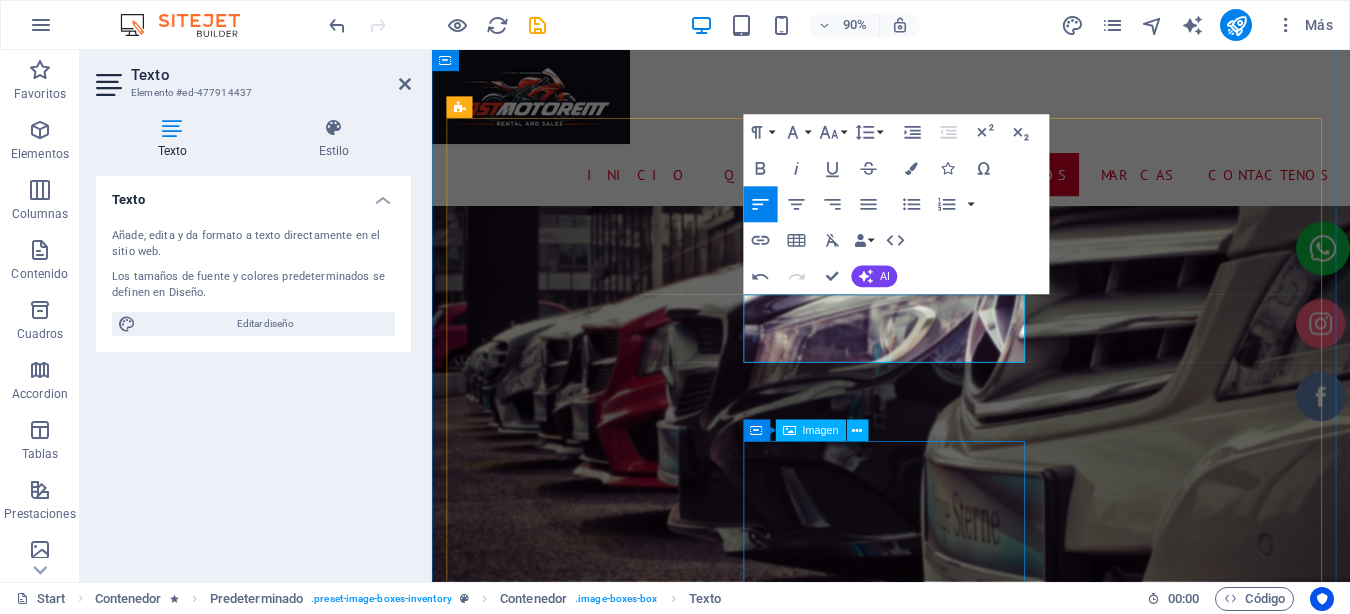 click at bounding box center (942, 9420) 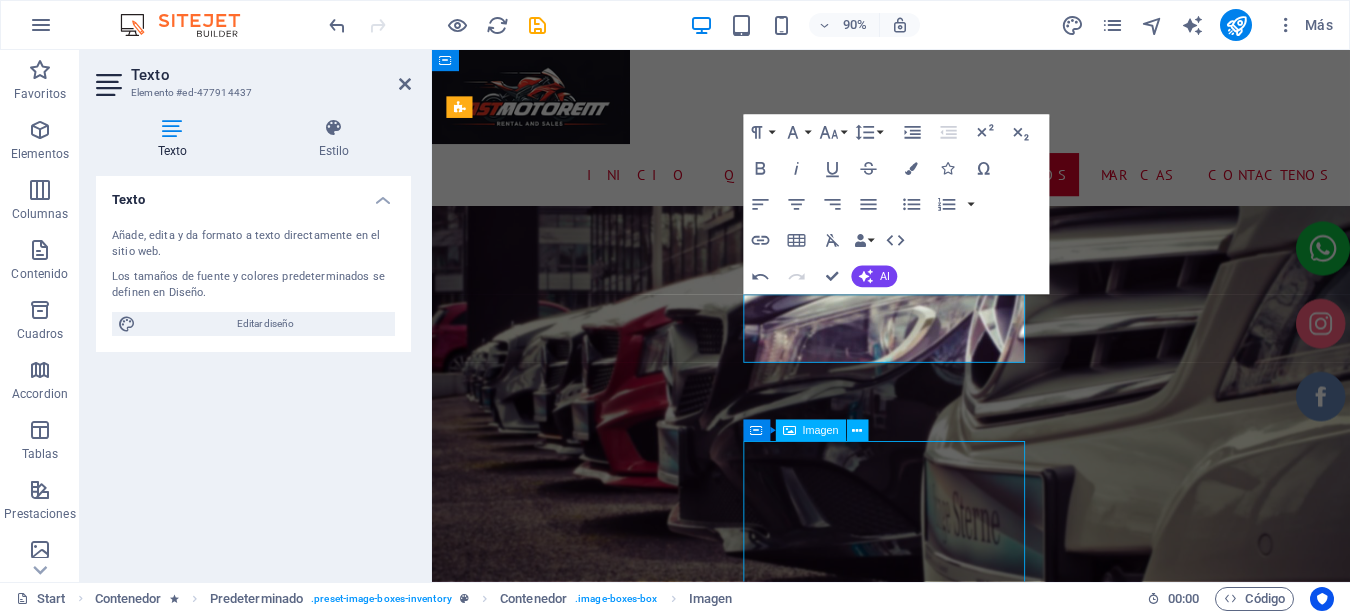scroll, scrollTop: 3150, scrollLeft: 0, axis: vertical 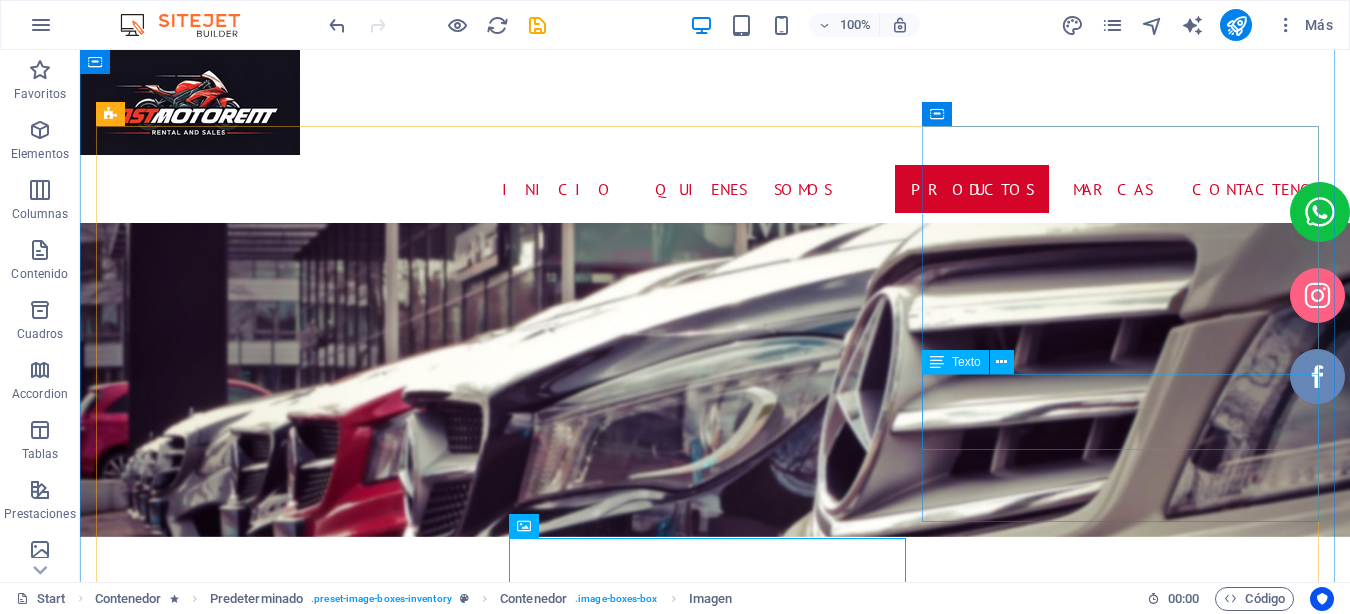 click on "HONDA DIO Cuota: $52.000" at bounding box center (715, 9478) 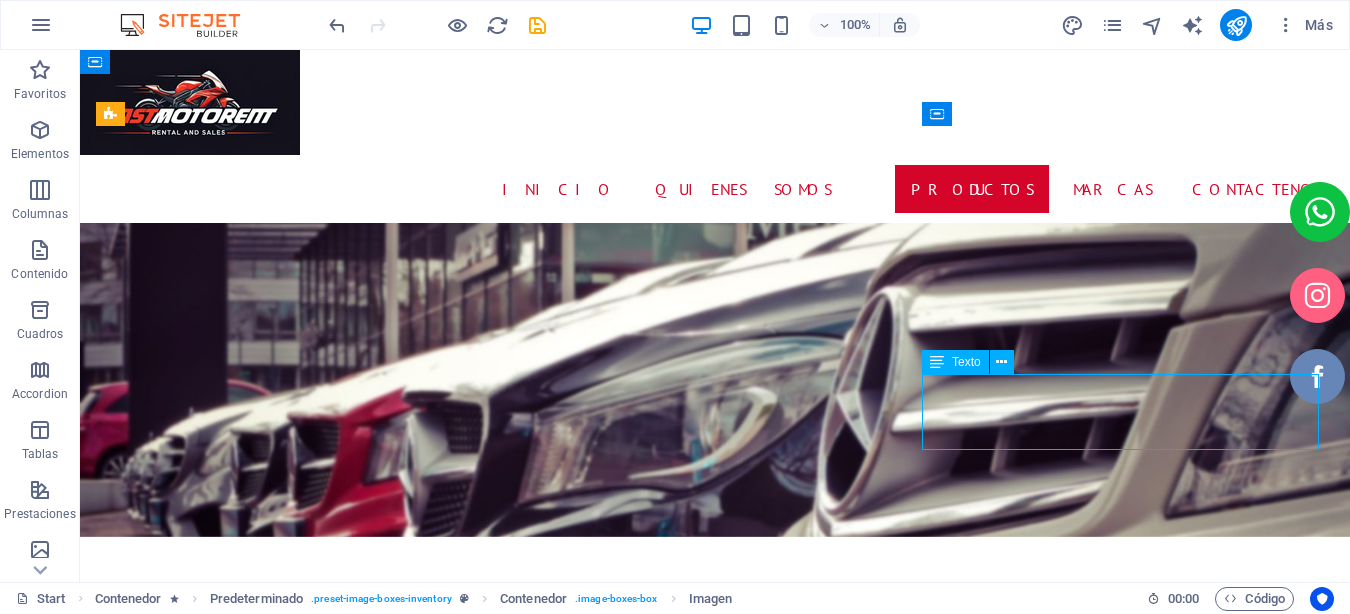 click on "HONDA DIO Cuota: $52.000" at bounding box center [715, 9478] 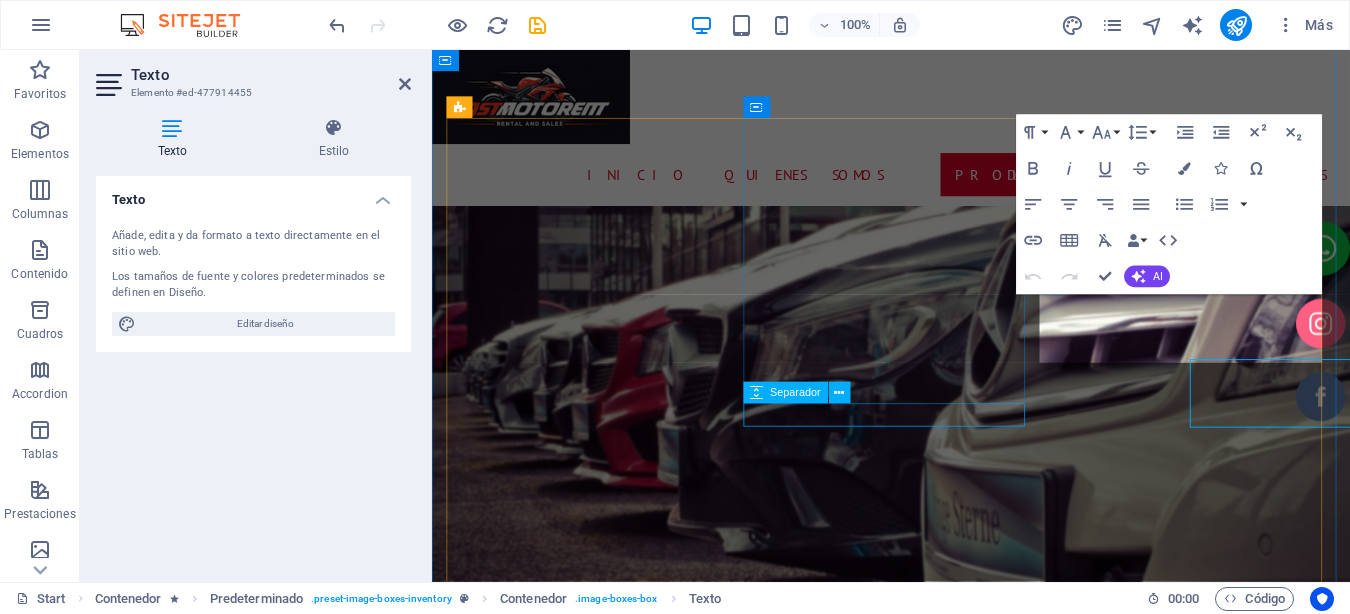 scroll, scrollTop: 3130, scrollLeft: 0, axis: vertical 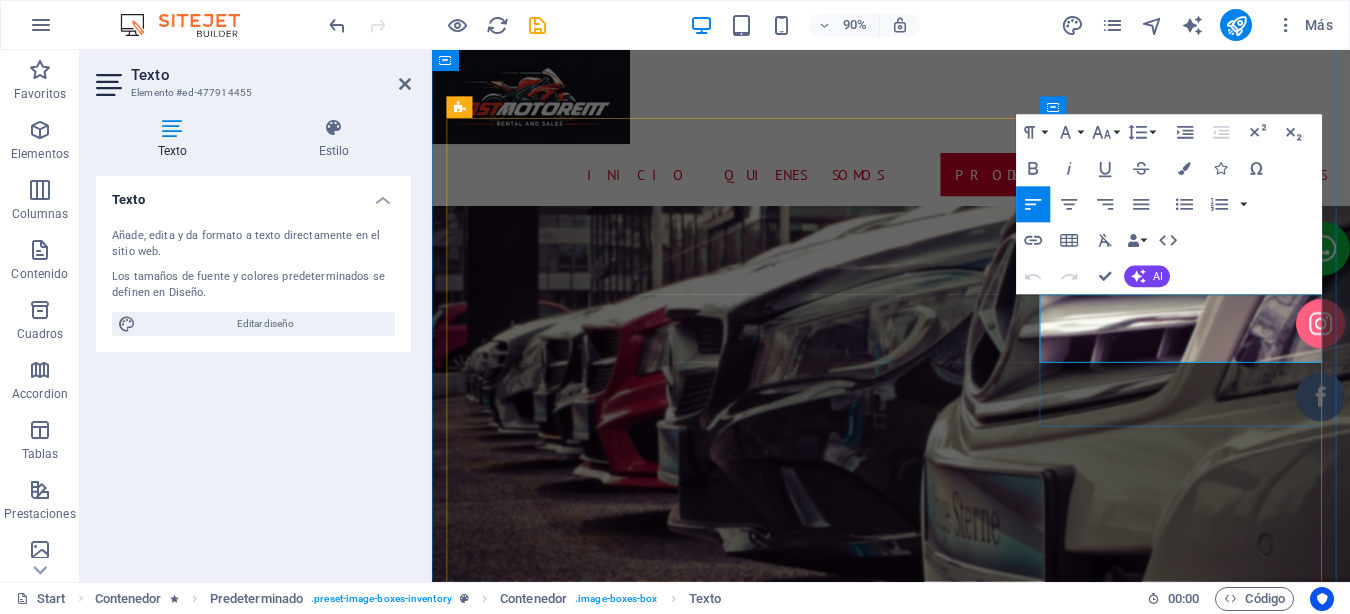 click on "Cuota: $52.000" at bounding box center (942, 8245) 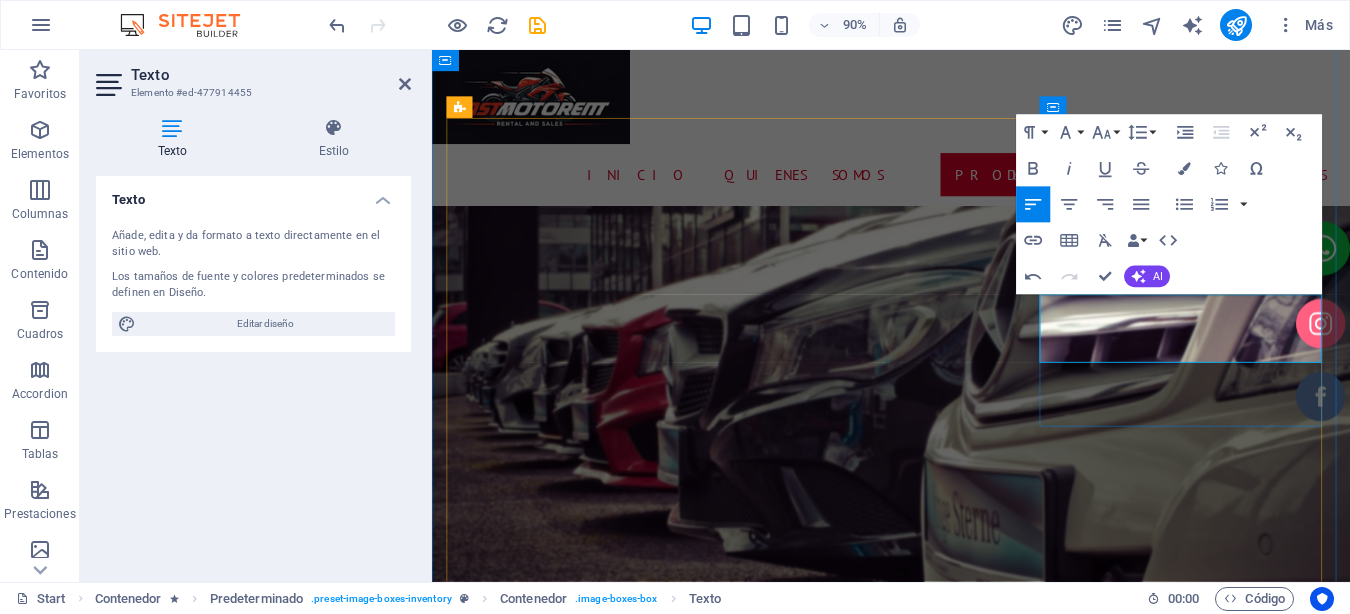type 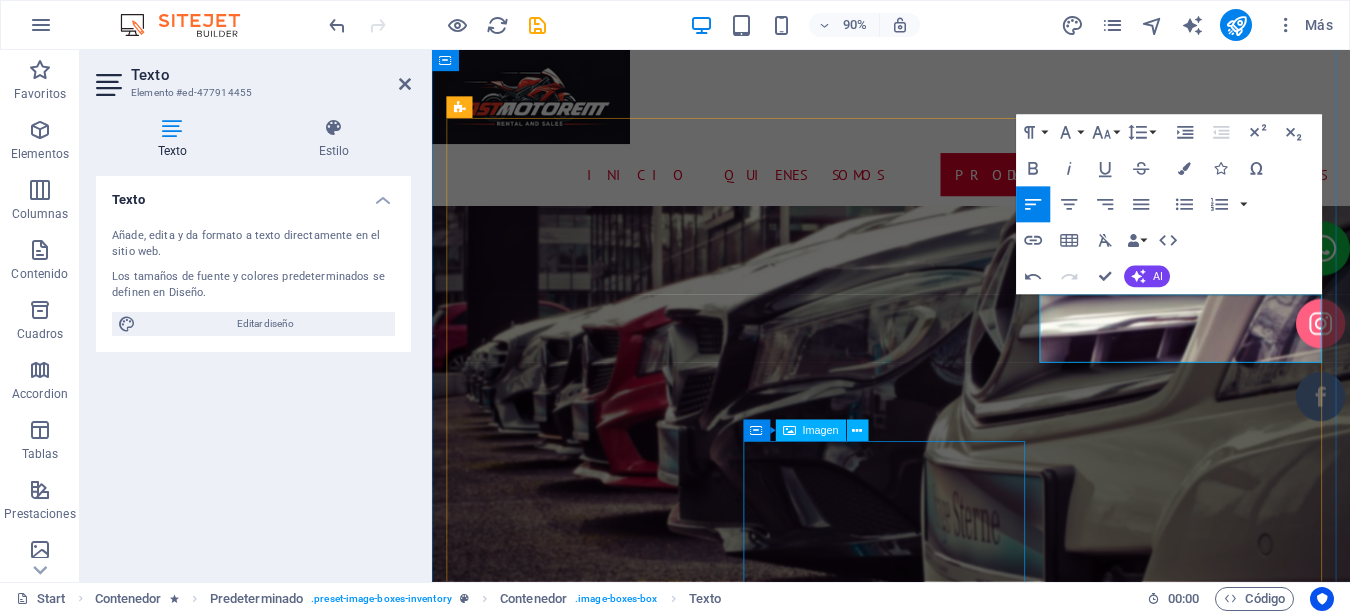 click at bounding box center (942, 9420) 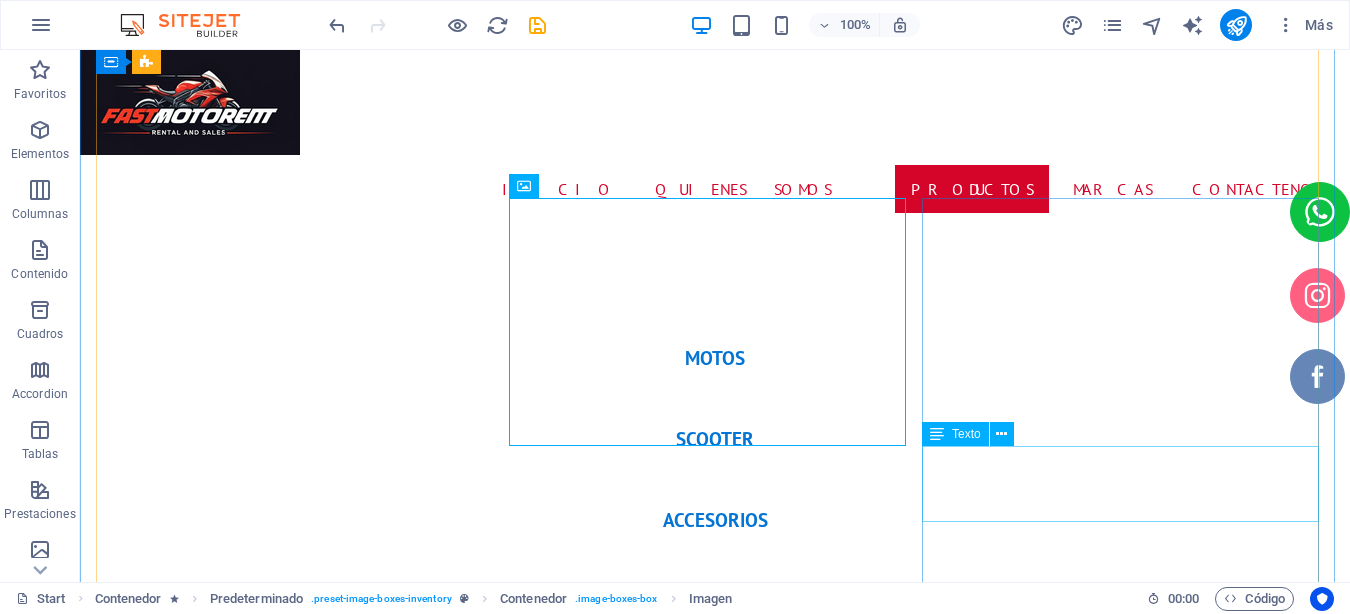 scroll, scrollTop: 3491, scrollLeft: 0, axis: vertical 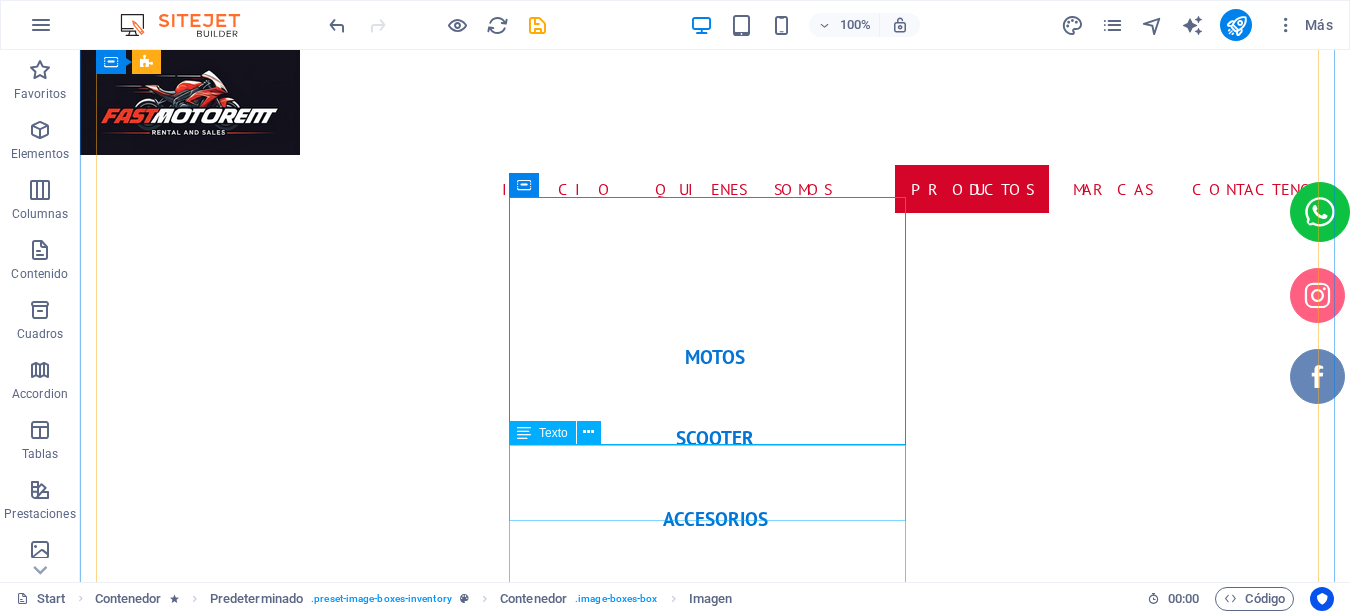 click on "SCOOTER TY 125 Cuota: $45.000" at bounding box center (715, 10997) 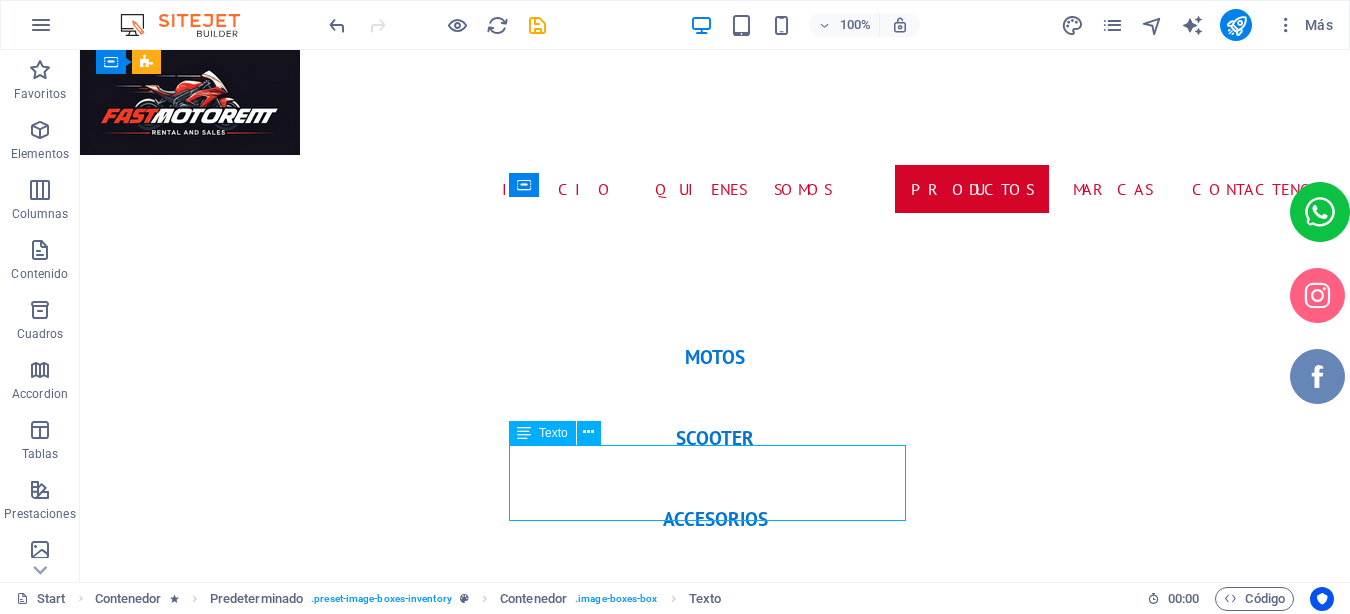 click on "SCOOTER TY 125 Cuota: $45.000" at bounding box center [715, 10997] 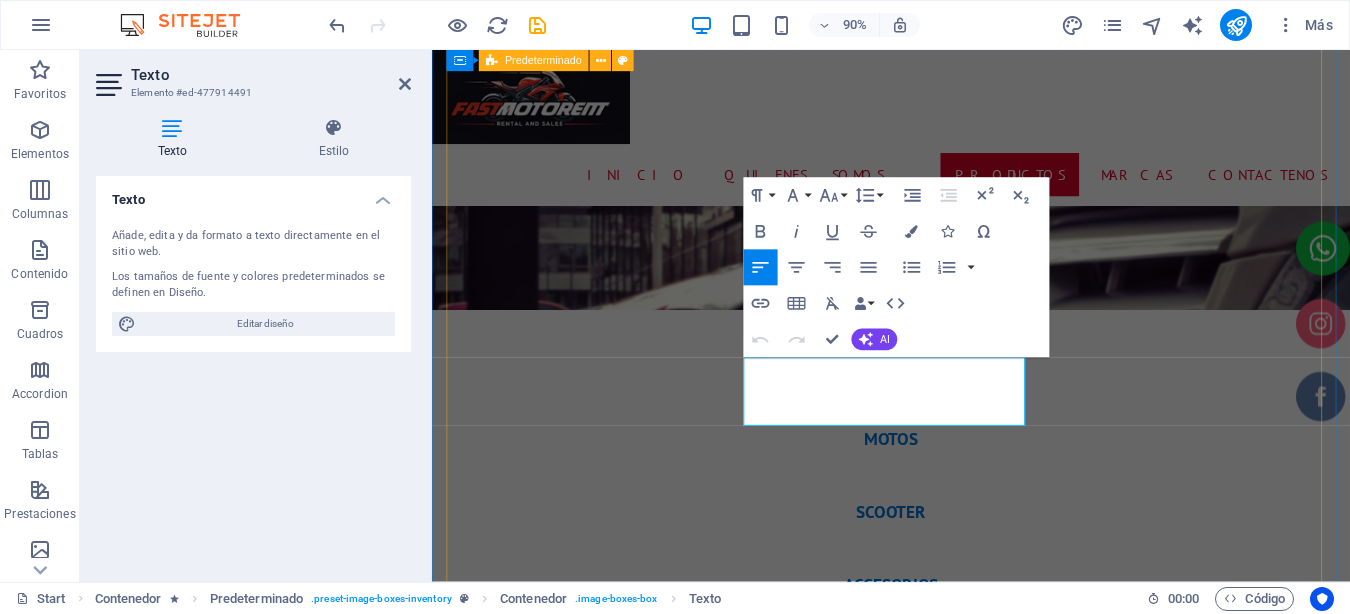 scroll, scrollTop: 3419, scrollLeft: 0, axis: vertical 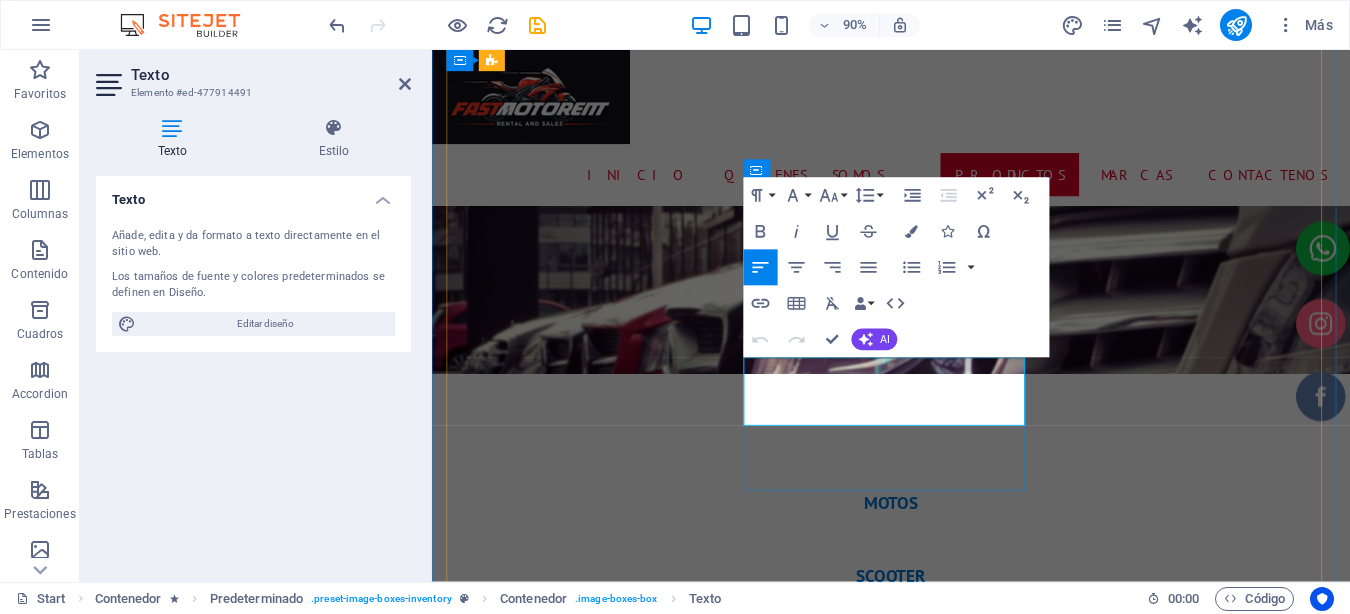 click on "Cuota: $45.000" at bounding box center (942, 9503) 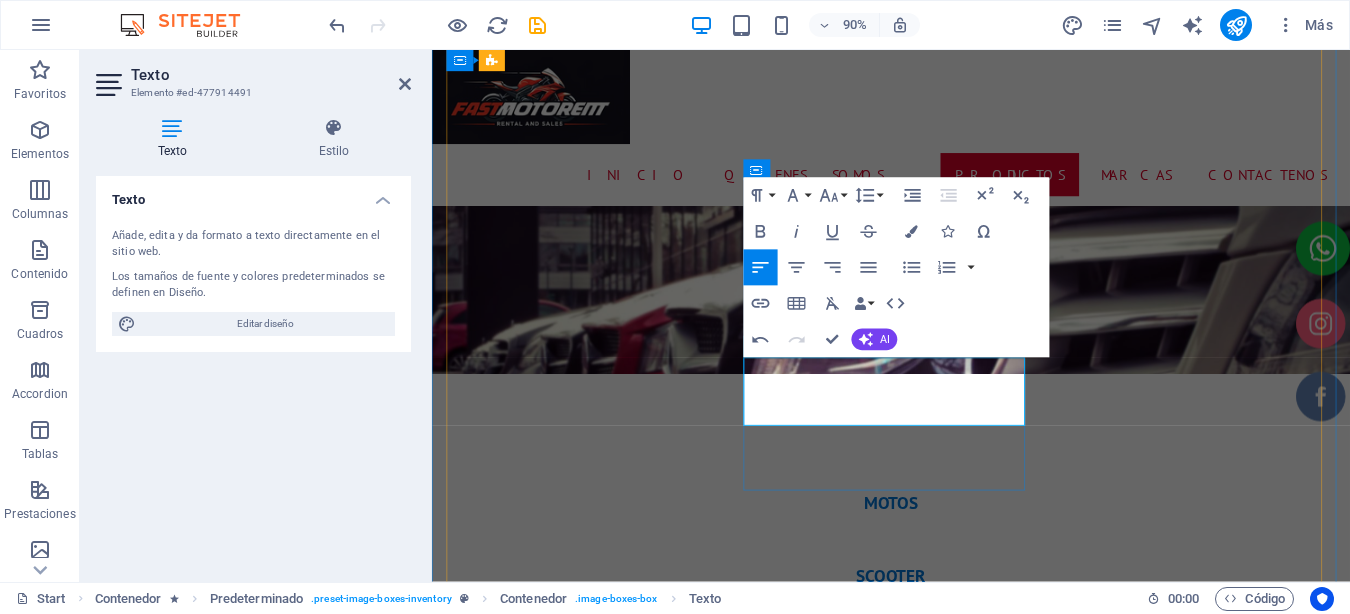 type 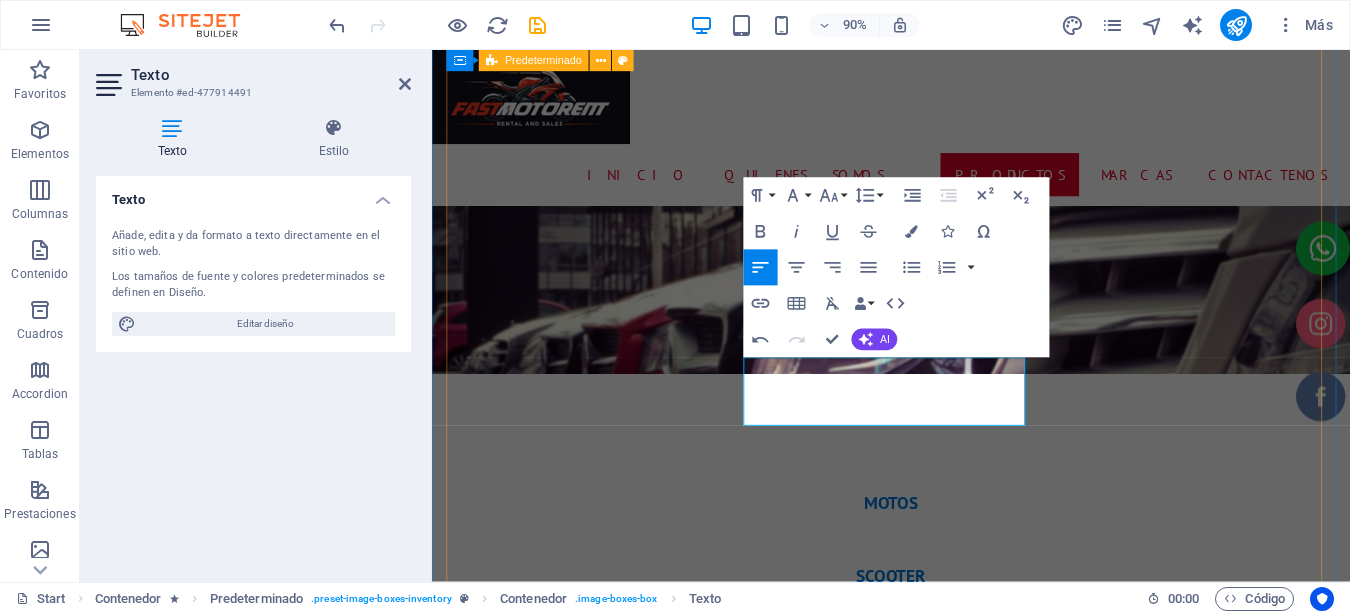 click on "TVS NTORQ 125 Cuota: $49.000 Colores Azul Rojo Plata TY 125T 36D   Cuota: $45.000 Color Negro HONDA DIO Cuota: $54.000 Color Rojo Naranja HONDA NEW ELITE Cuota: $63.000 Colores Rojo Blanca SCOOTER TY 125 Cuota: $48.000 Automatic  Transmission  | Coupe NNN Cuota: $XXXX Automatic  Transmission  | Coupe" at bounding box center (942, 8112) 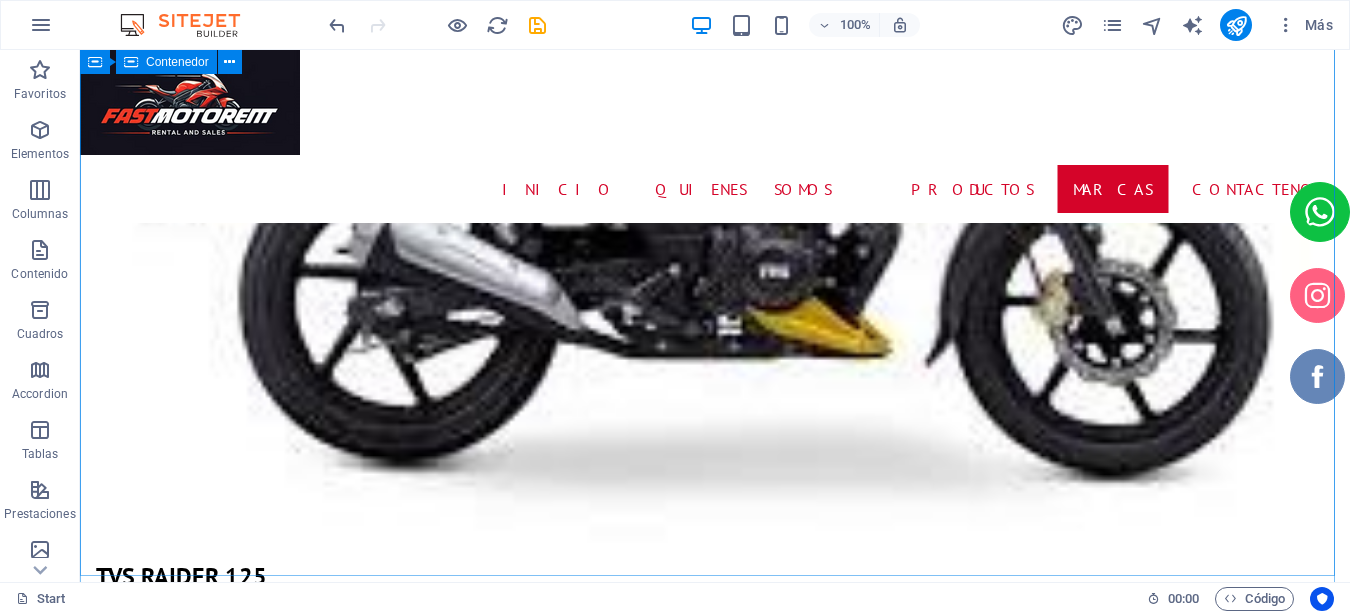 scroll, scrollTop: 5320, scrollLeft: 0, axis: vertical 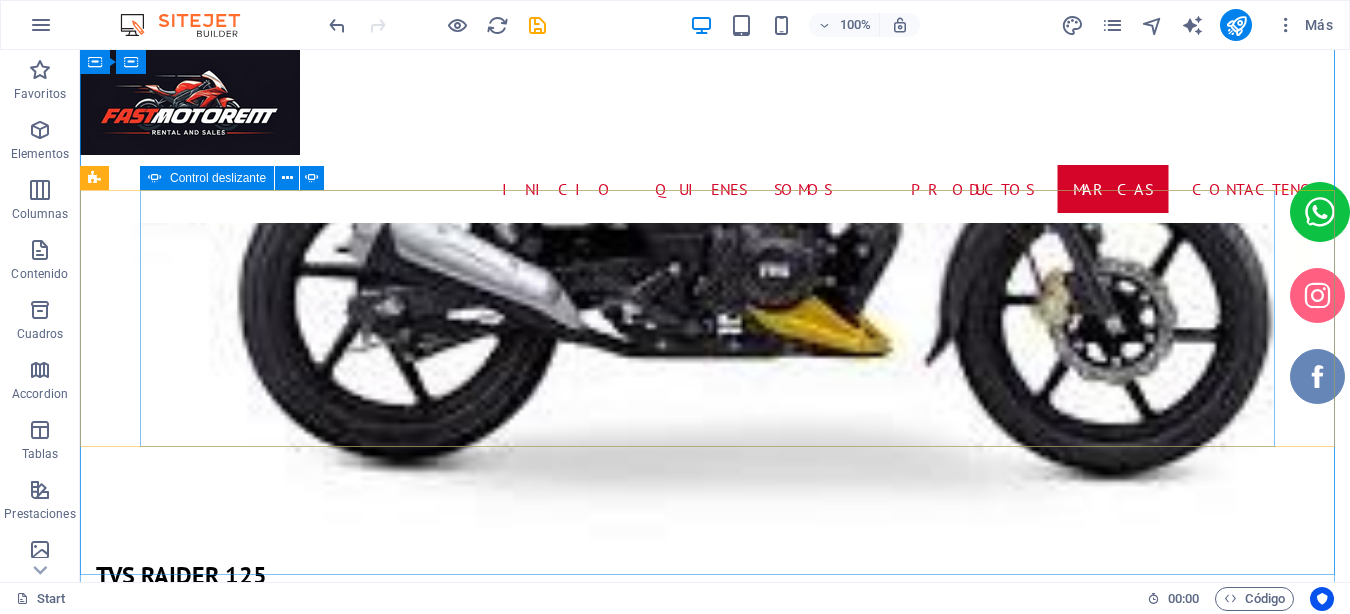 click on "1" at bounding box center [132, -4752] 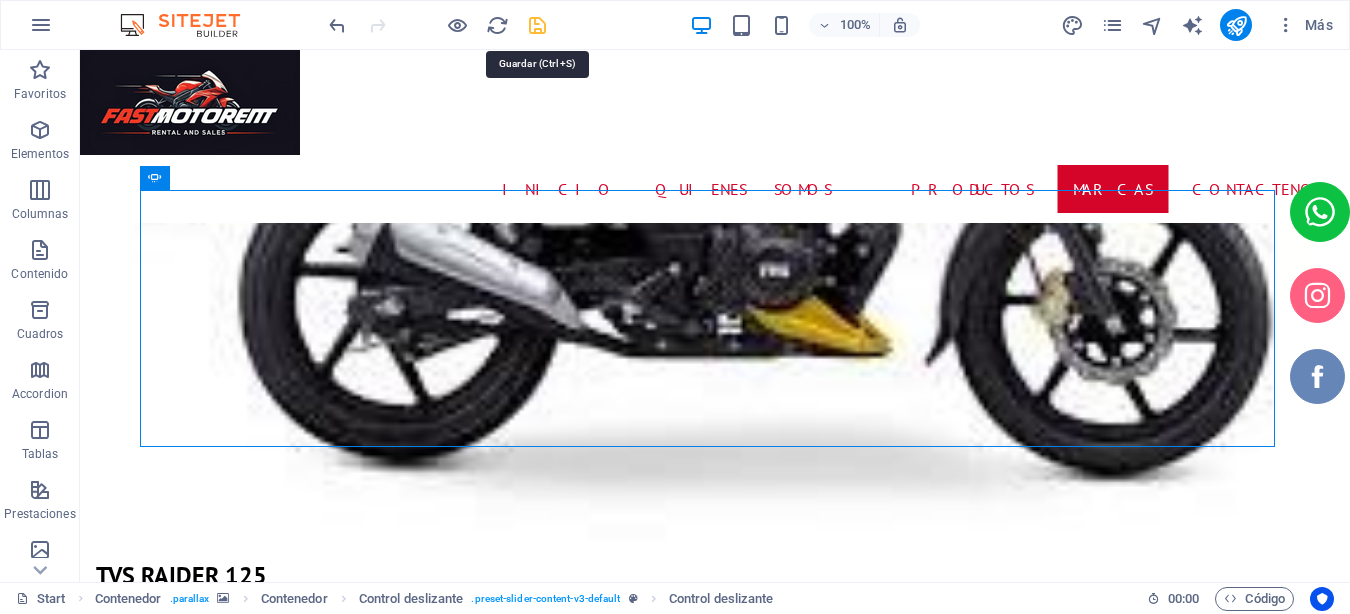 click at bounding box center [537, 25] 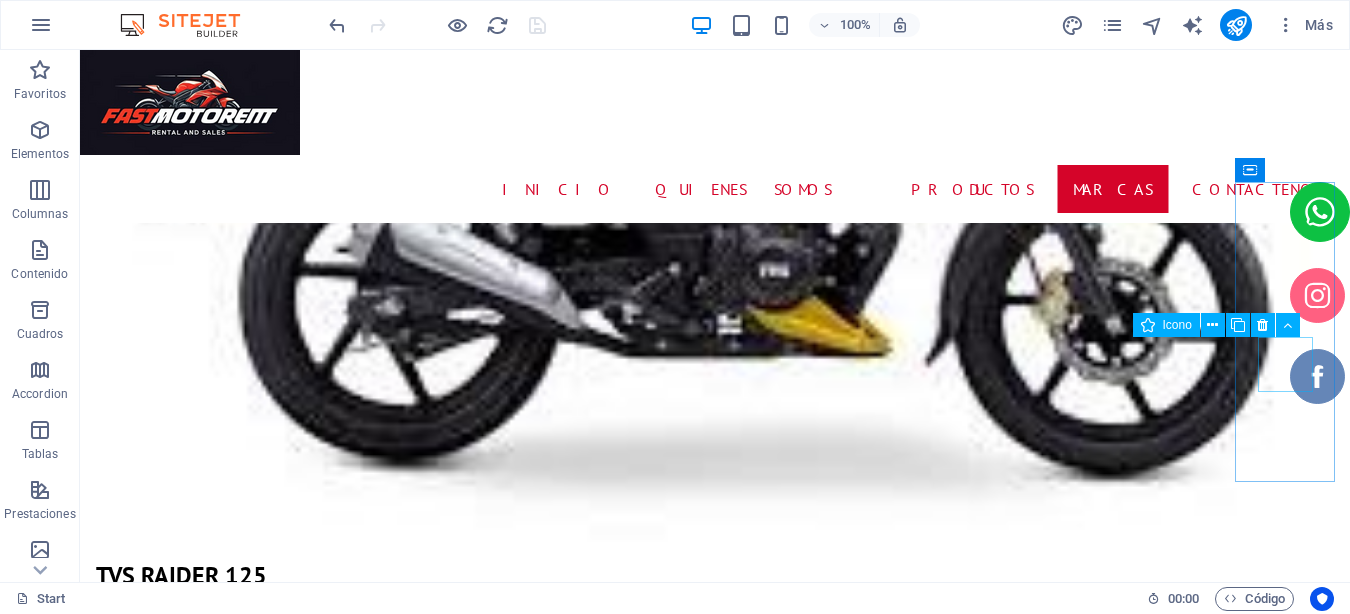 click at bounding box center (1320, 379) 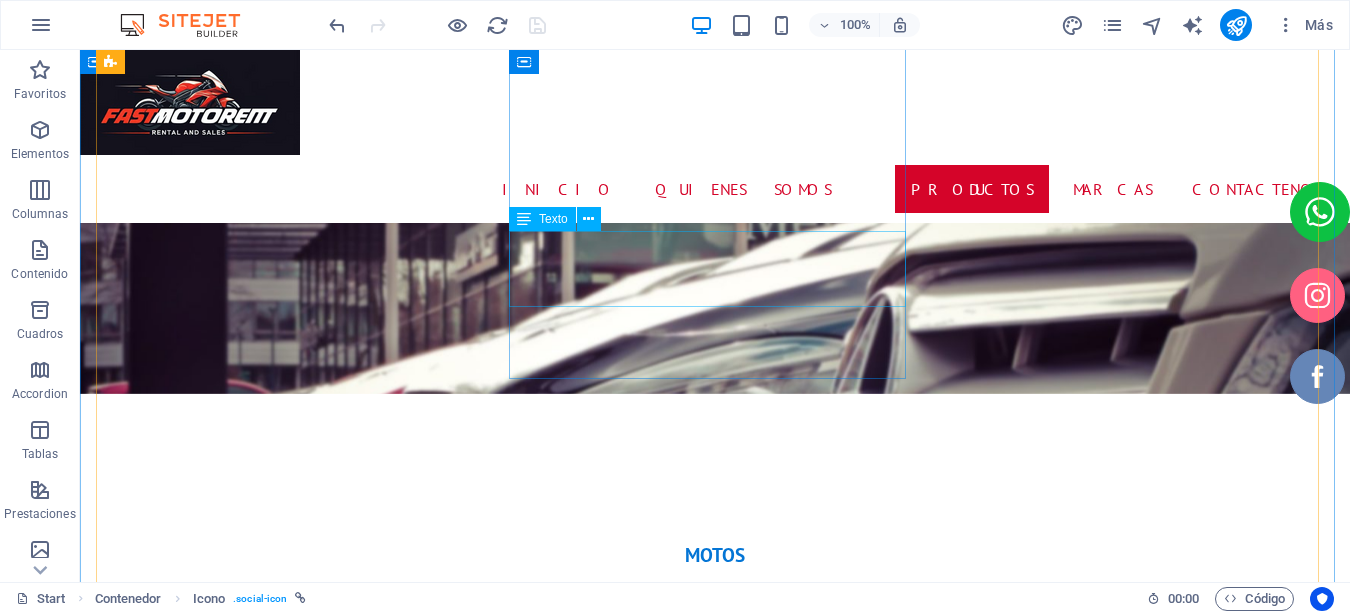 scroll, scrollTop: 3236, scrollLeft: 0, axis: vertical 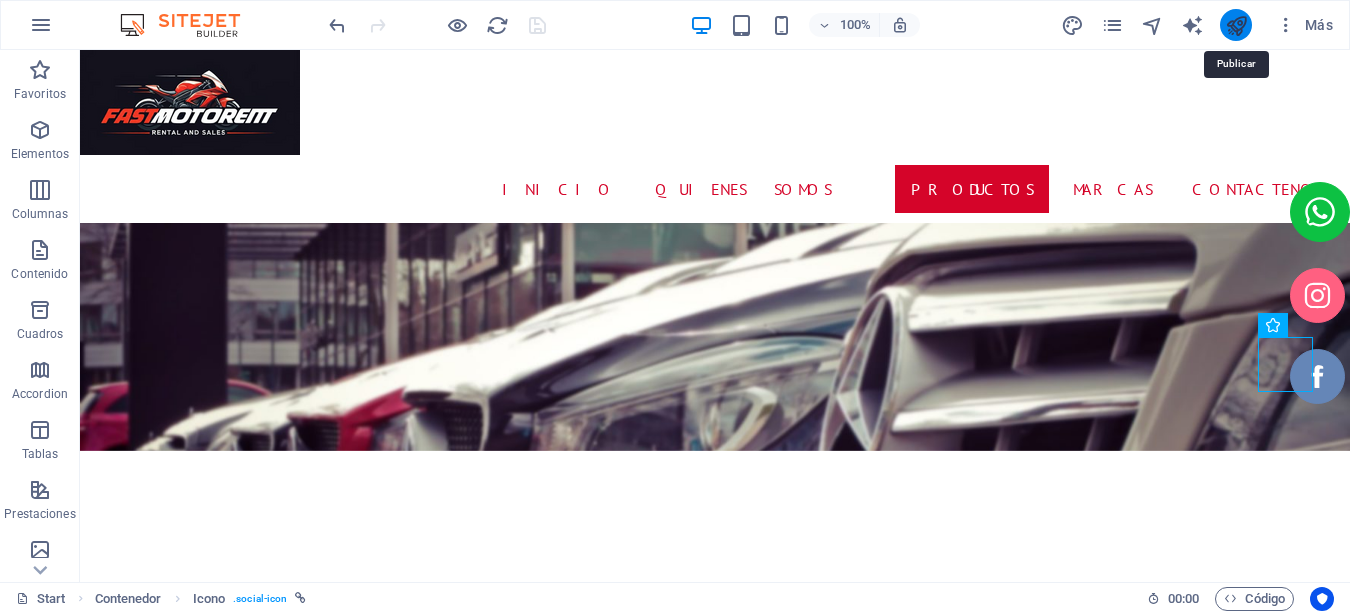 click at bounding box center [1236, 25] 